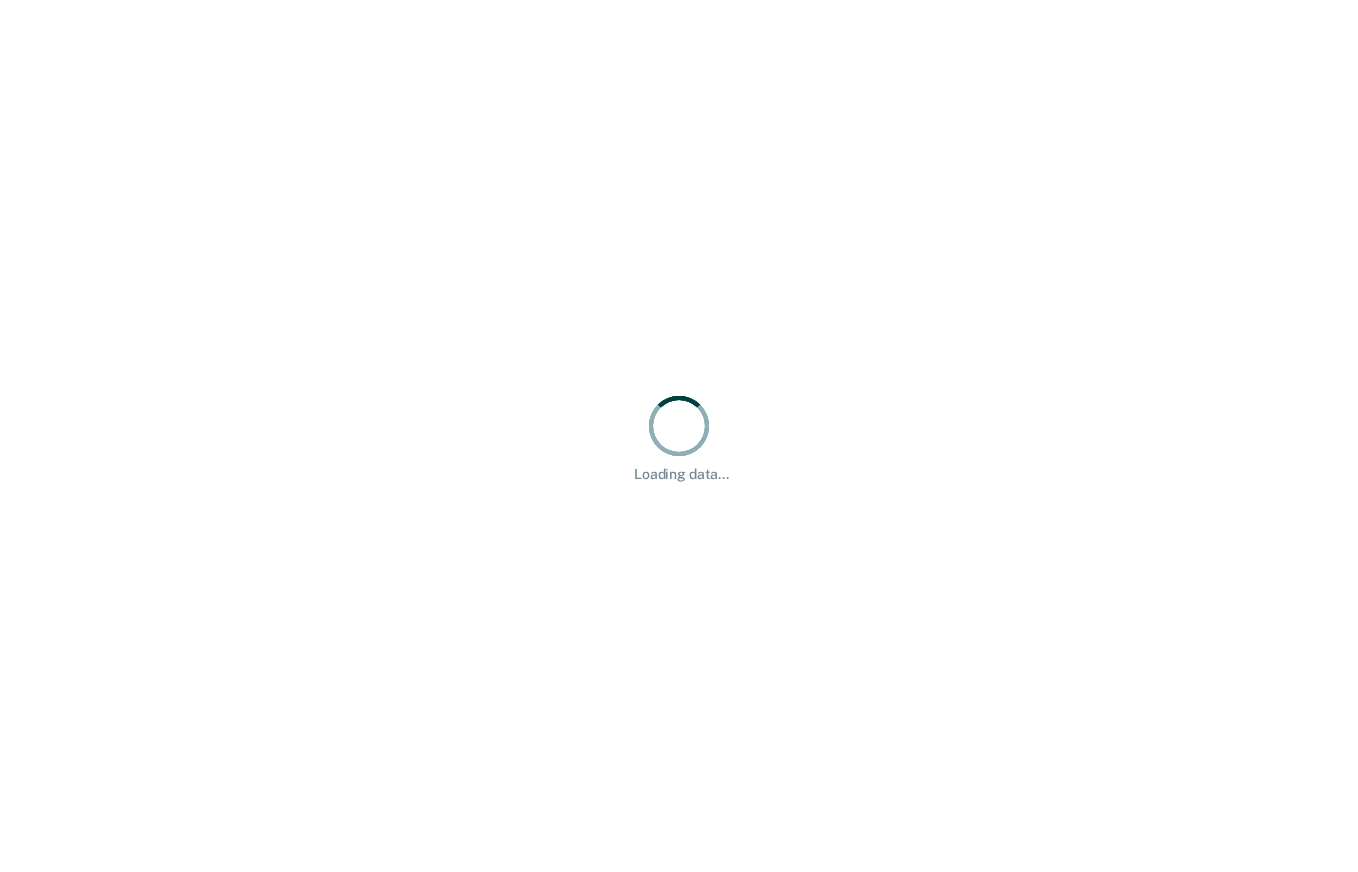 scroll, scrollTop: 0, scrollLeft: 0, axis: both 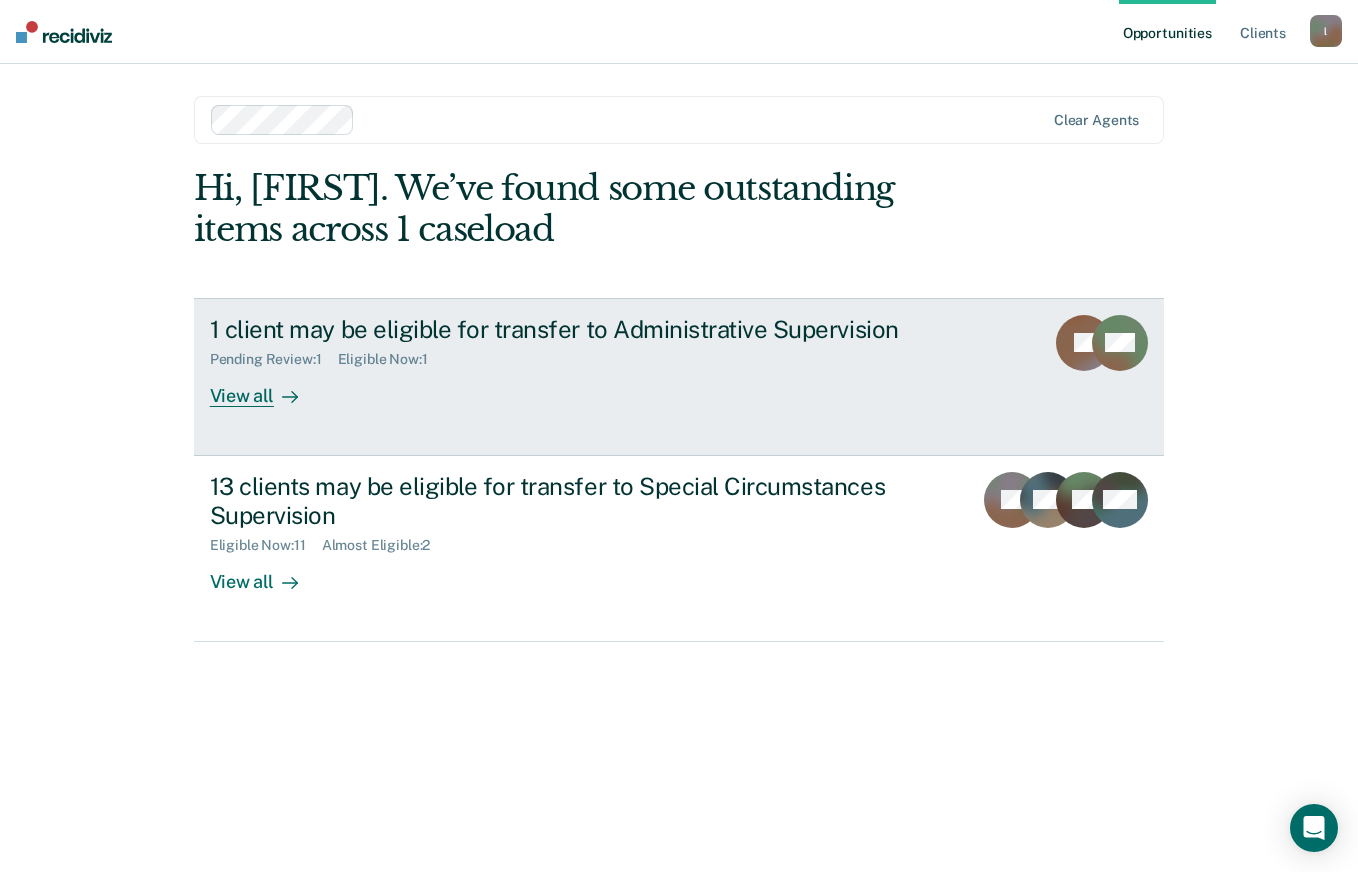 click on "View all" at bounding box center [266, 387] 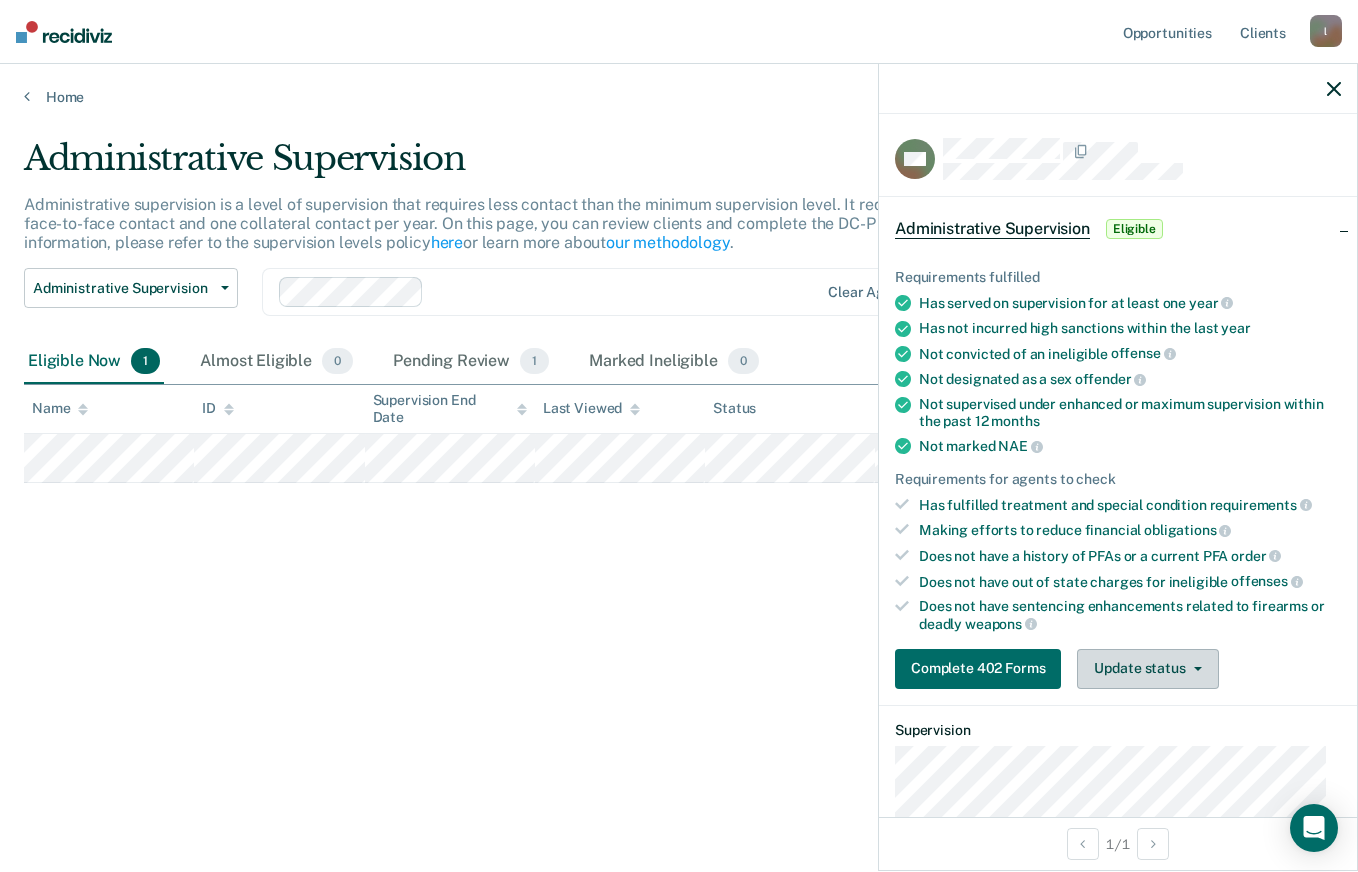 click 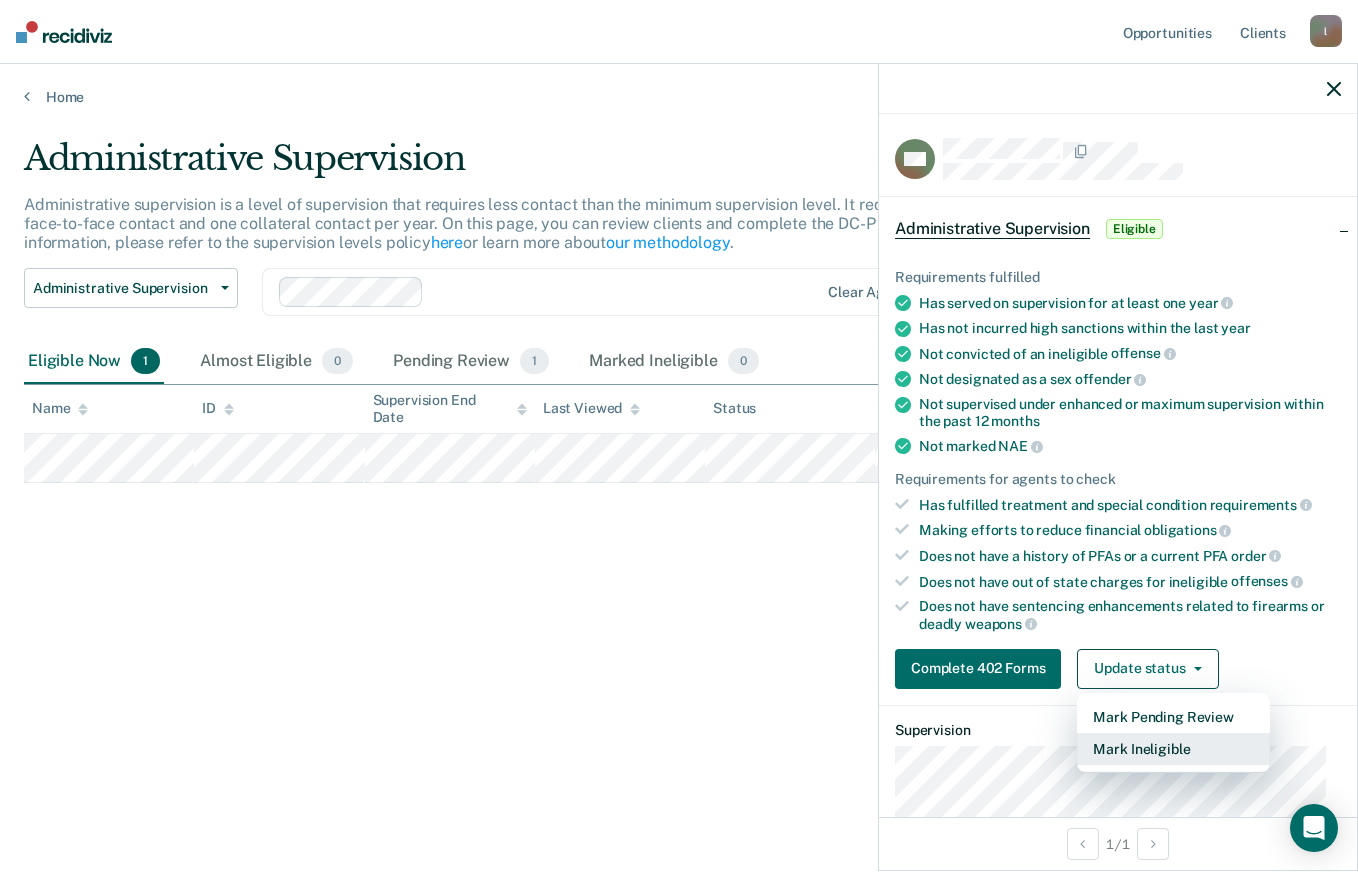 click on "Mark Ineligible" at bounding box center [1173, 749] 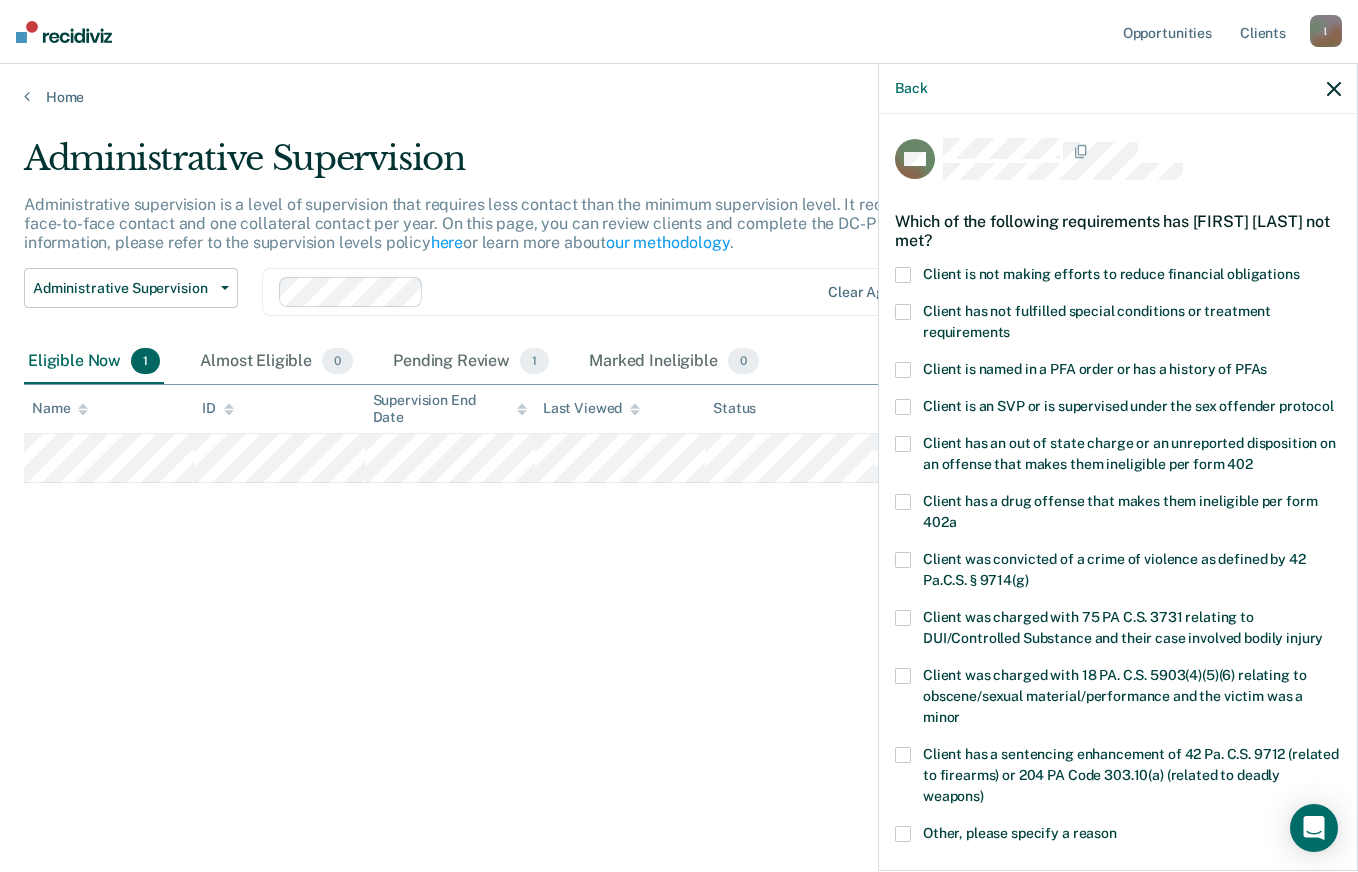 click at bounding box center (903, 275) 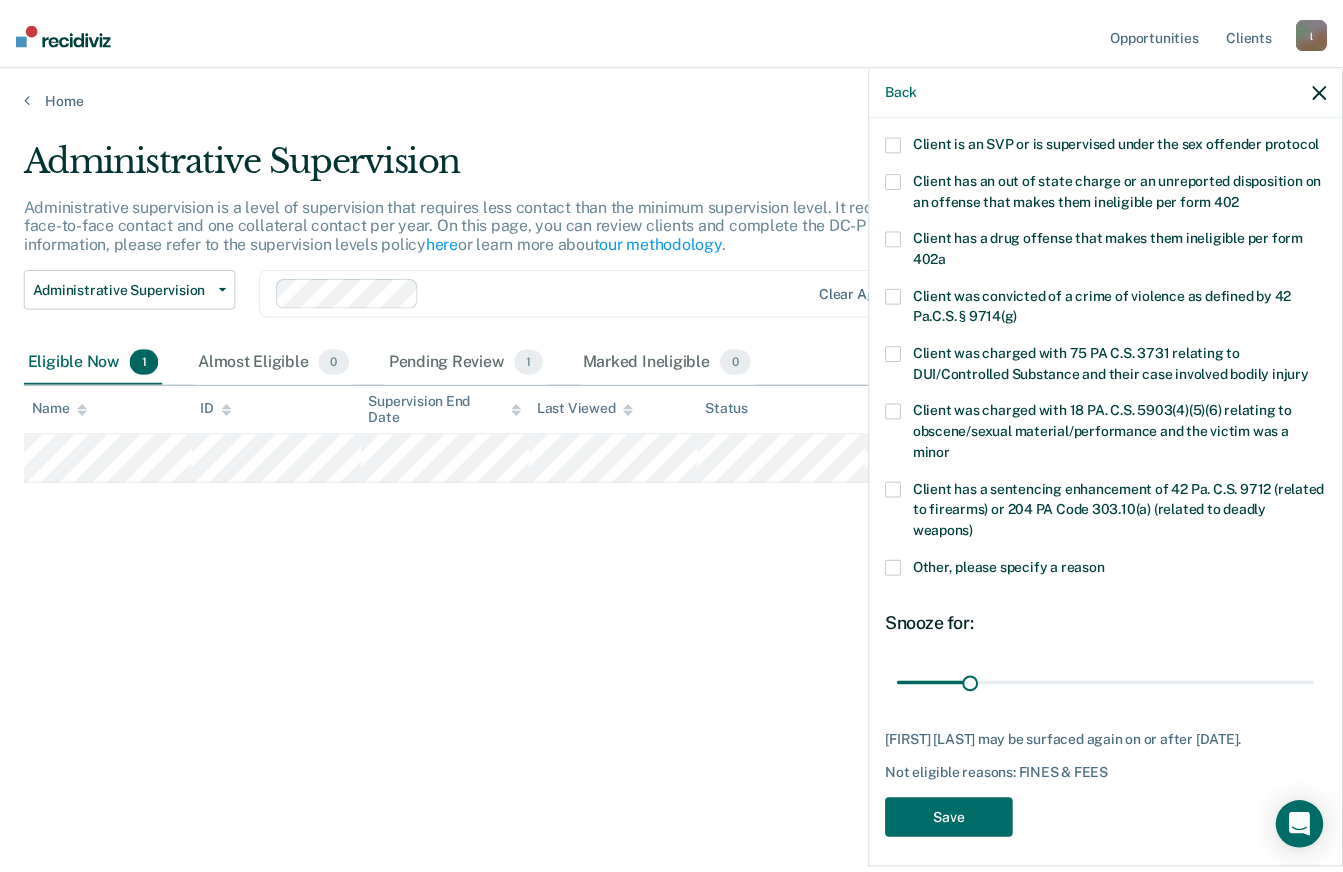 scroll, scrollTop: 294, scrollLeft: 0, axis: vertical 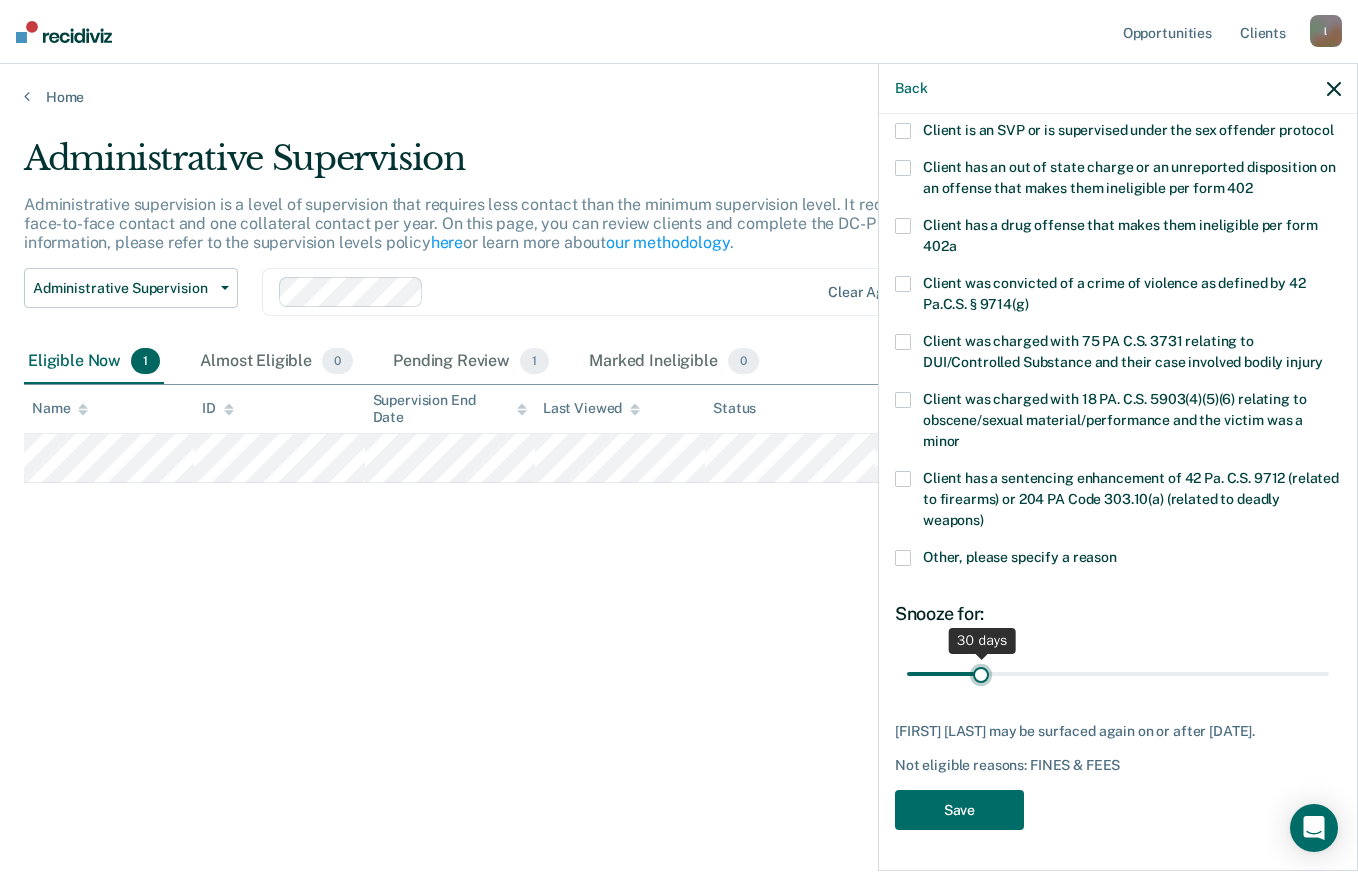 click at bounding box center [1118, 673] 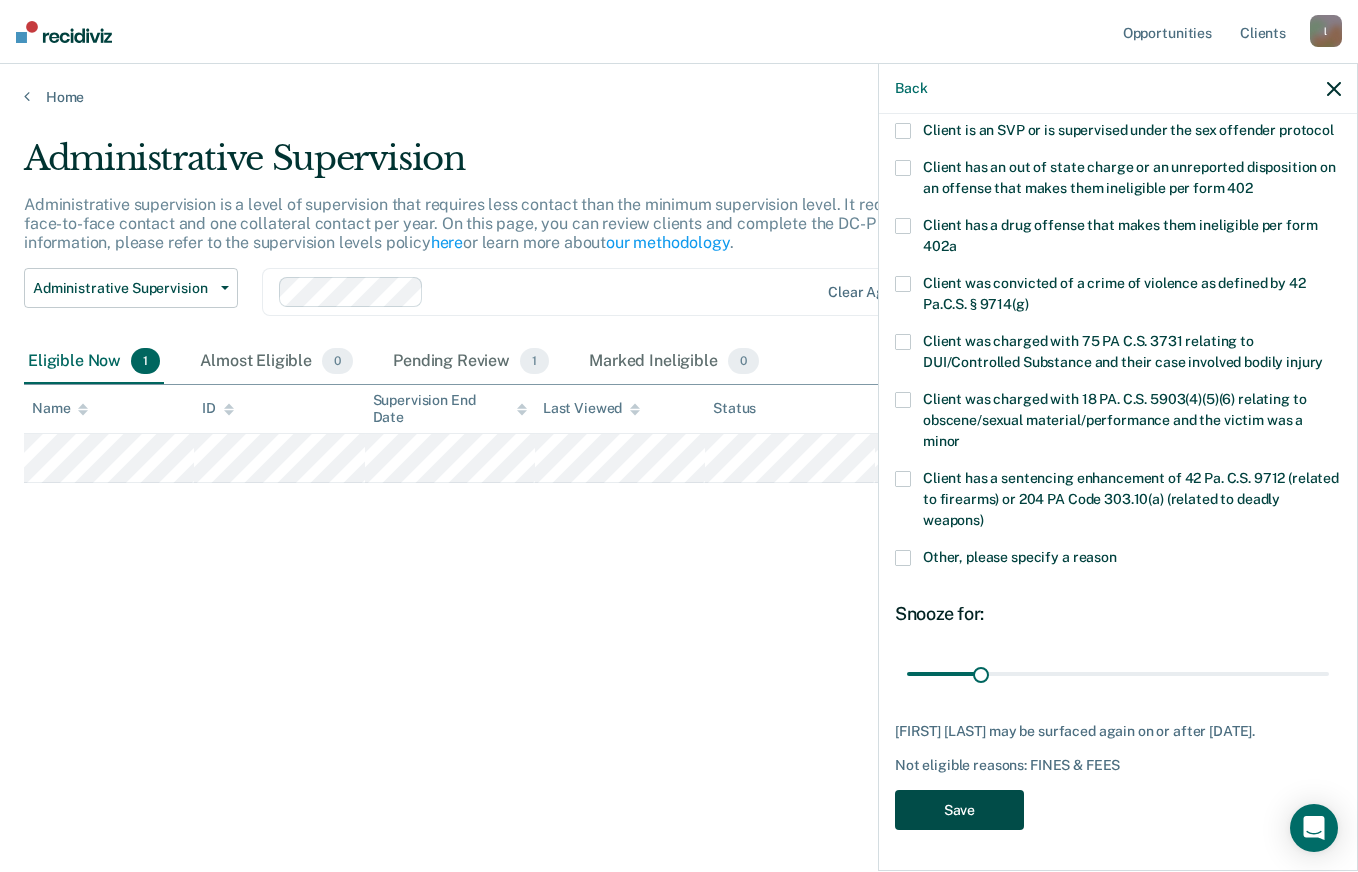 click on "Save" at bounding box center (959, 810) 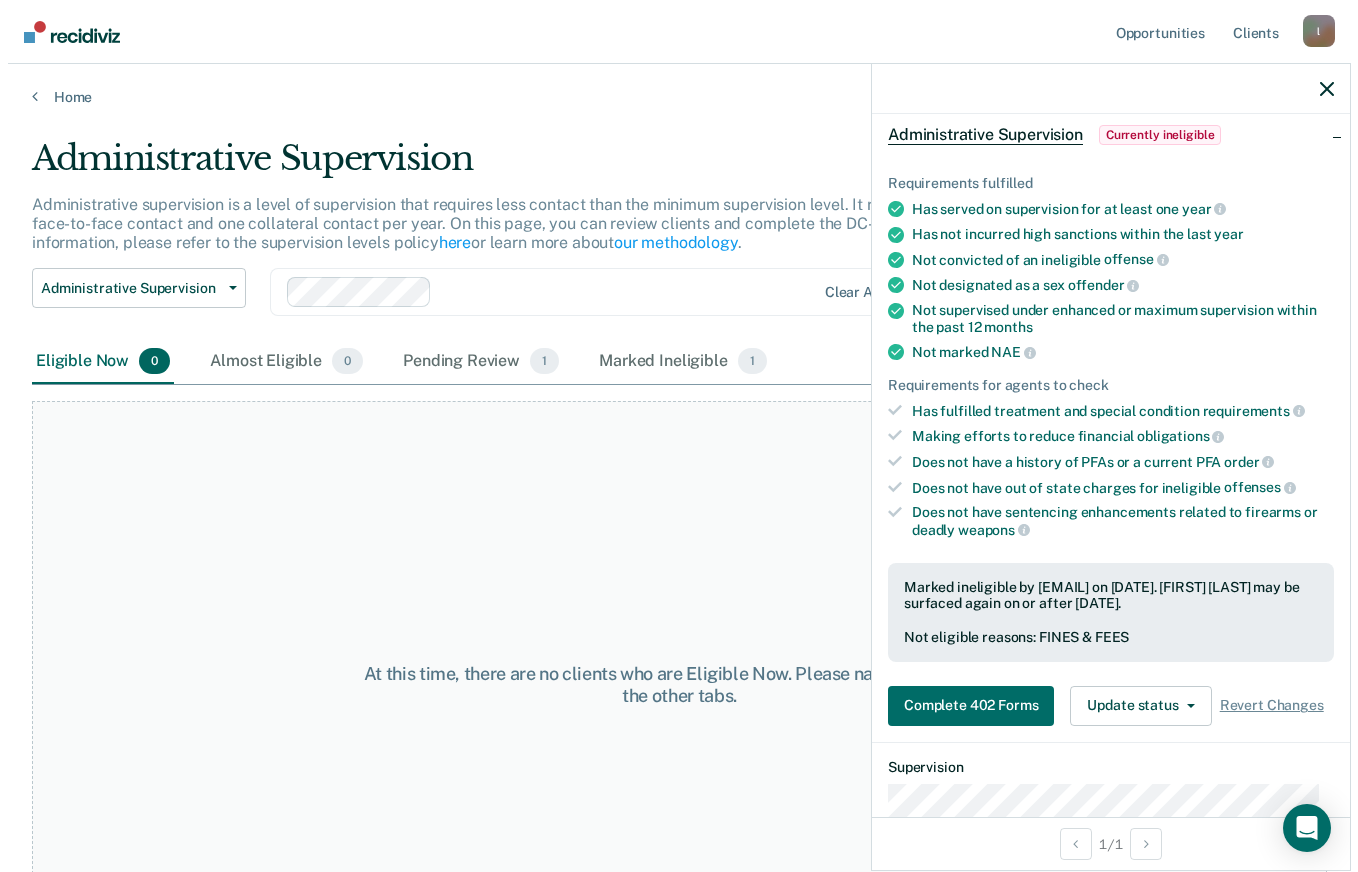 scroll, scrollTop: 0, scrollLeft: 0, axis: both 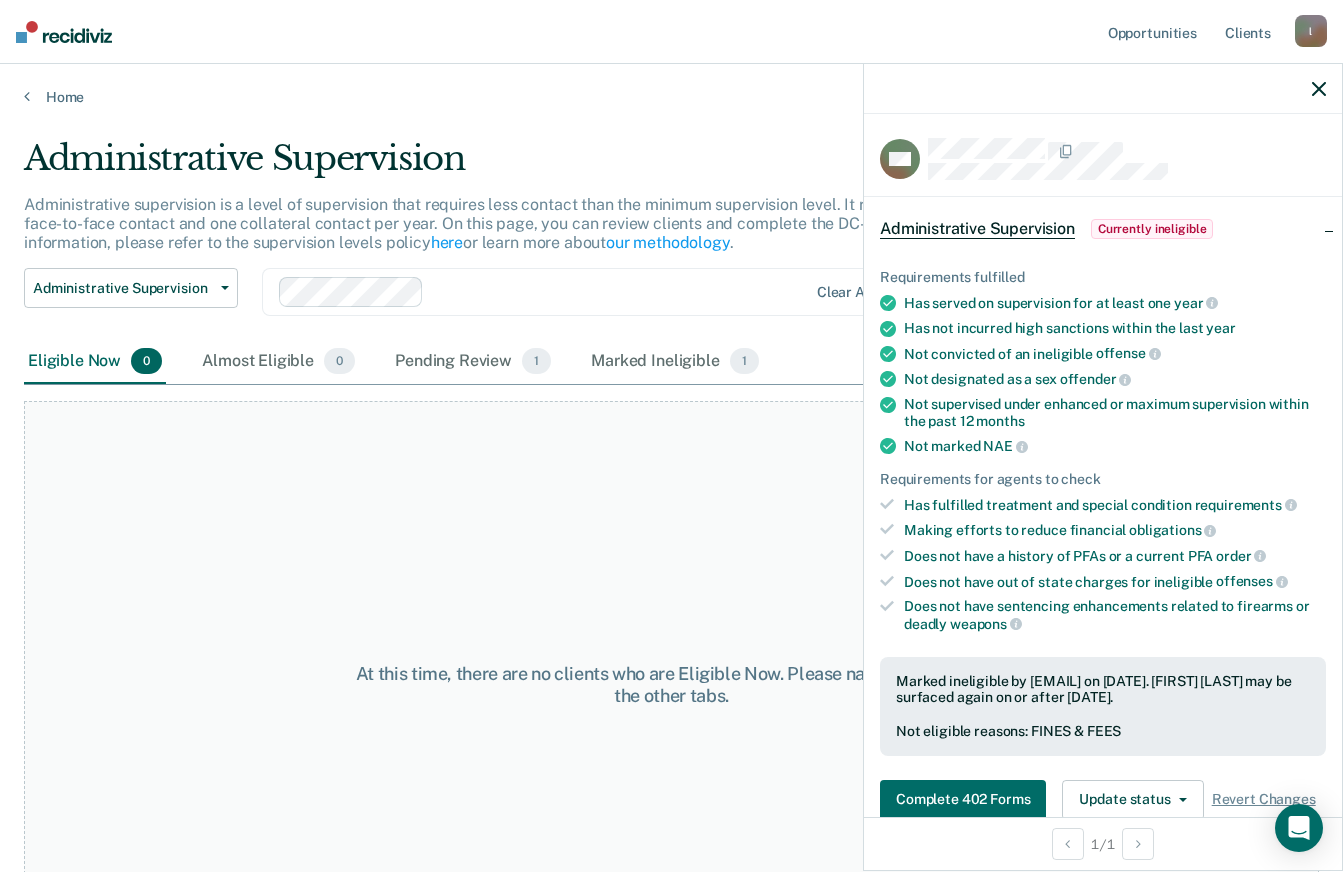 click 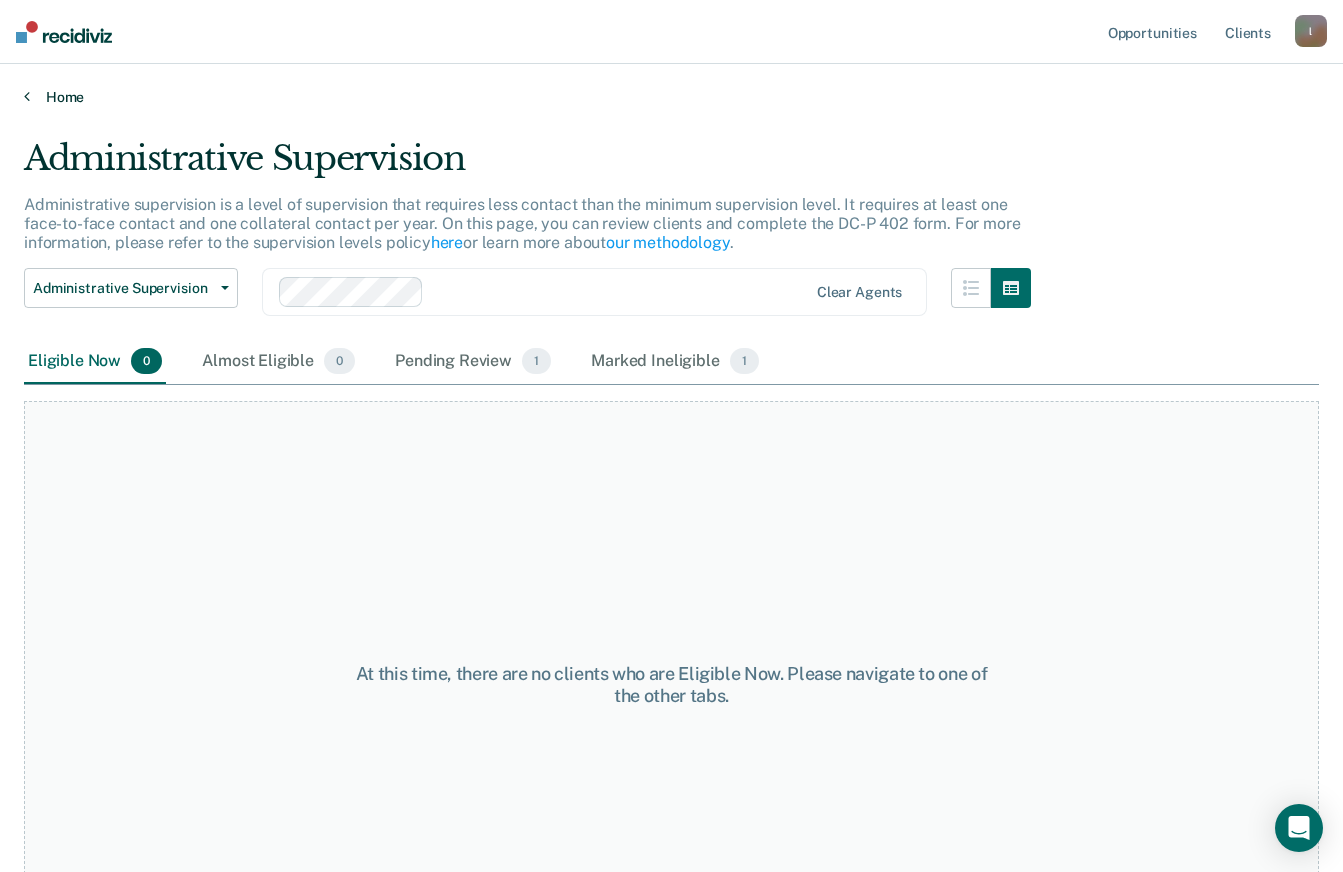 click on "Home" at bounding box center (671, 97) 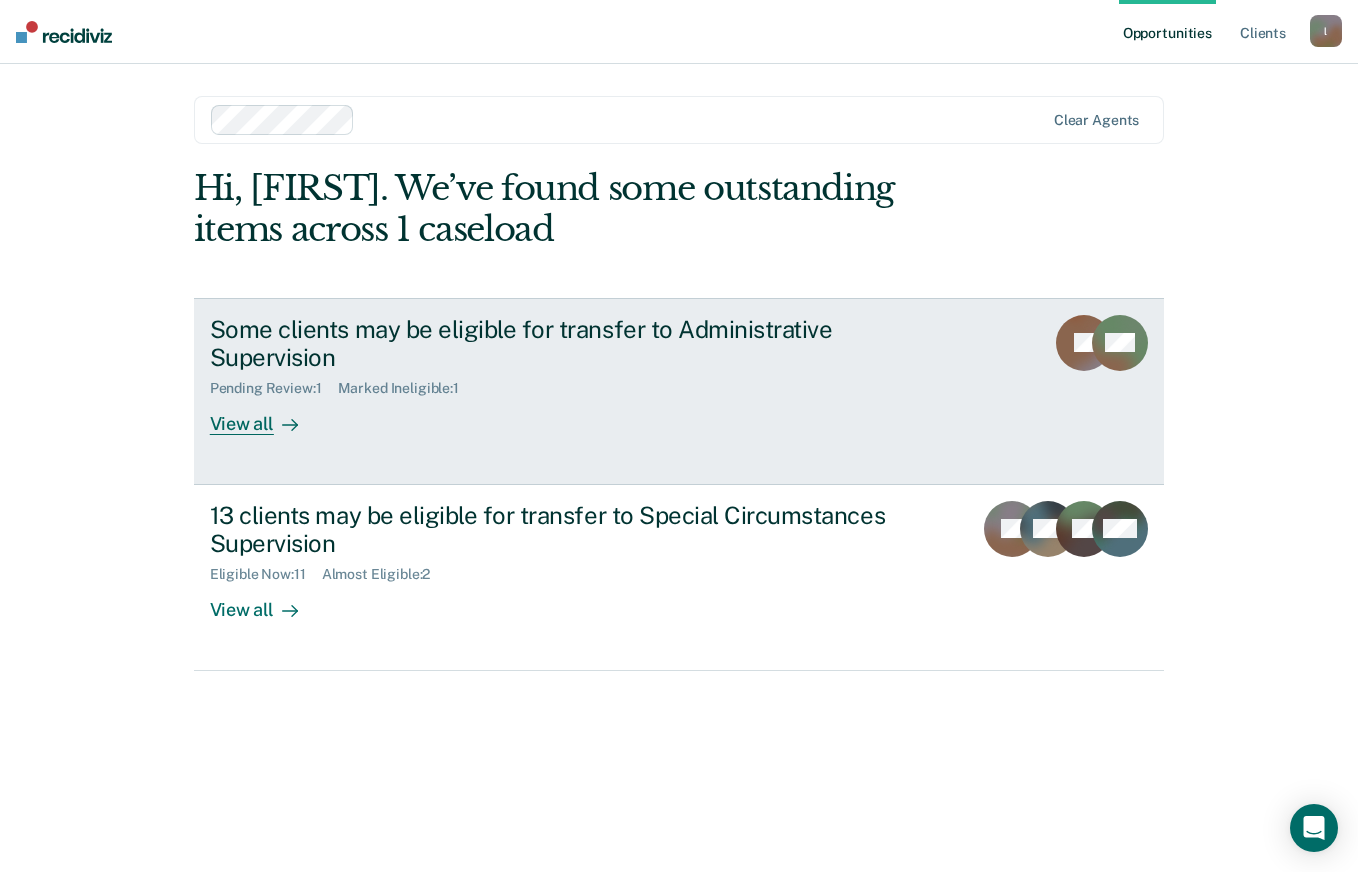 click on "Some clients may be eligible for transfer to Administrative Supervision" at bounding box center [561, 344] 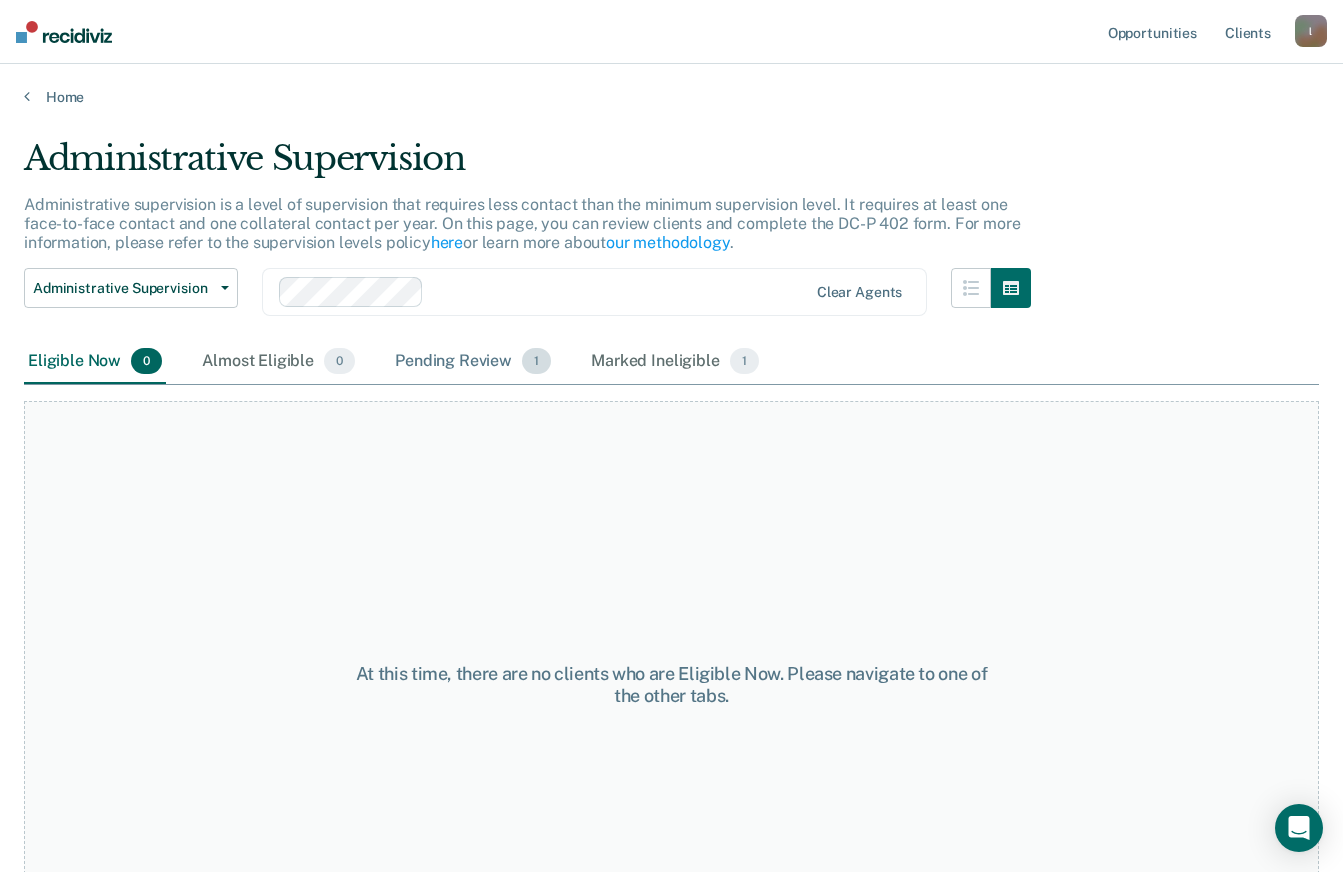 click on "Pending Review 1" at bounding box center [473, 362] 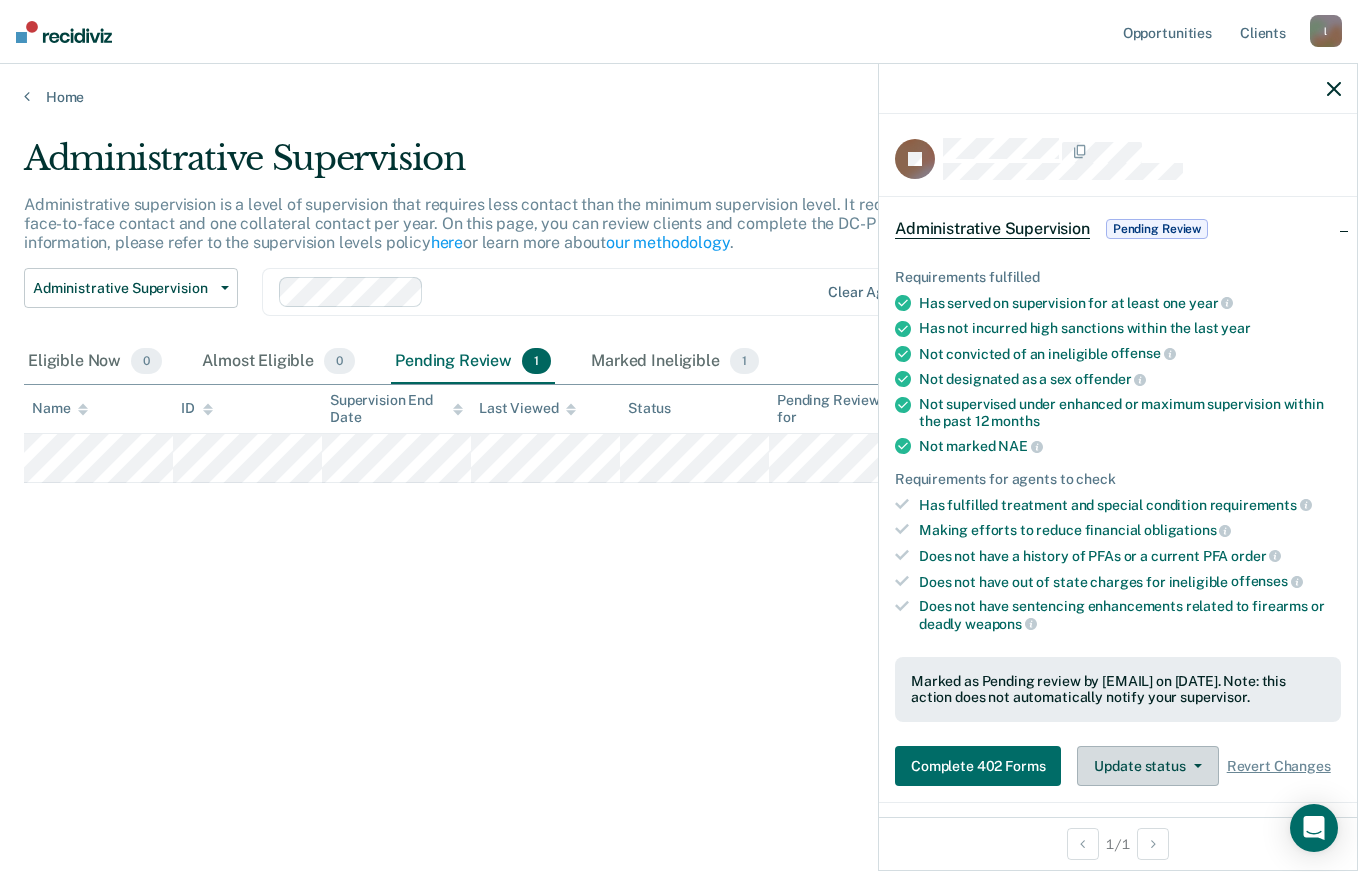 click on "Update status" at bounding box center [1147, 766] 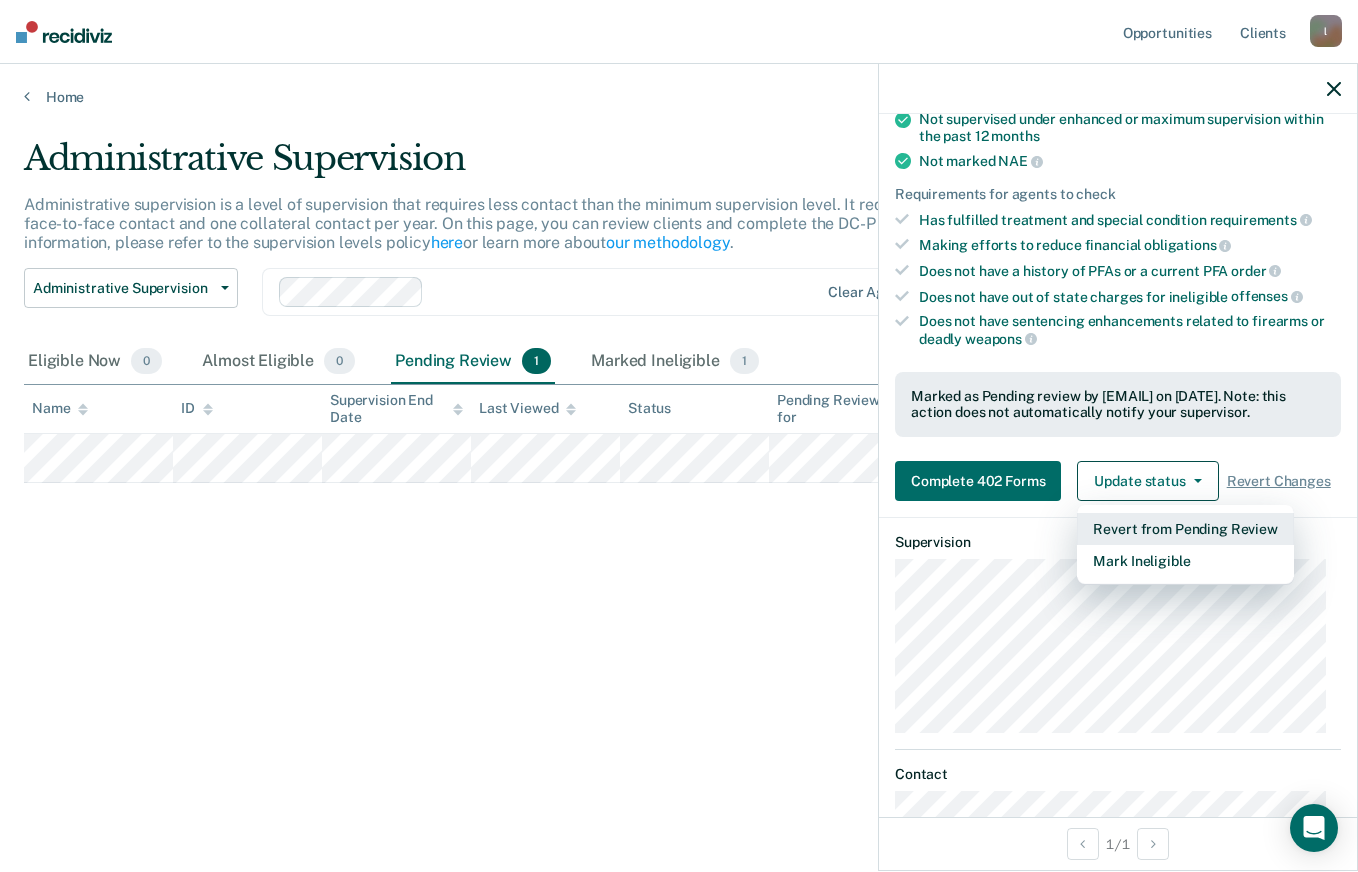 scroll, scrollTop: 311, scrollLeft: 0, axis: vertical 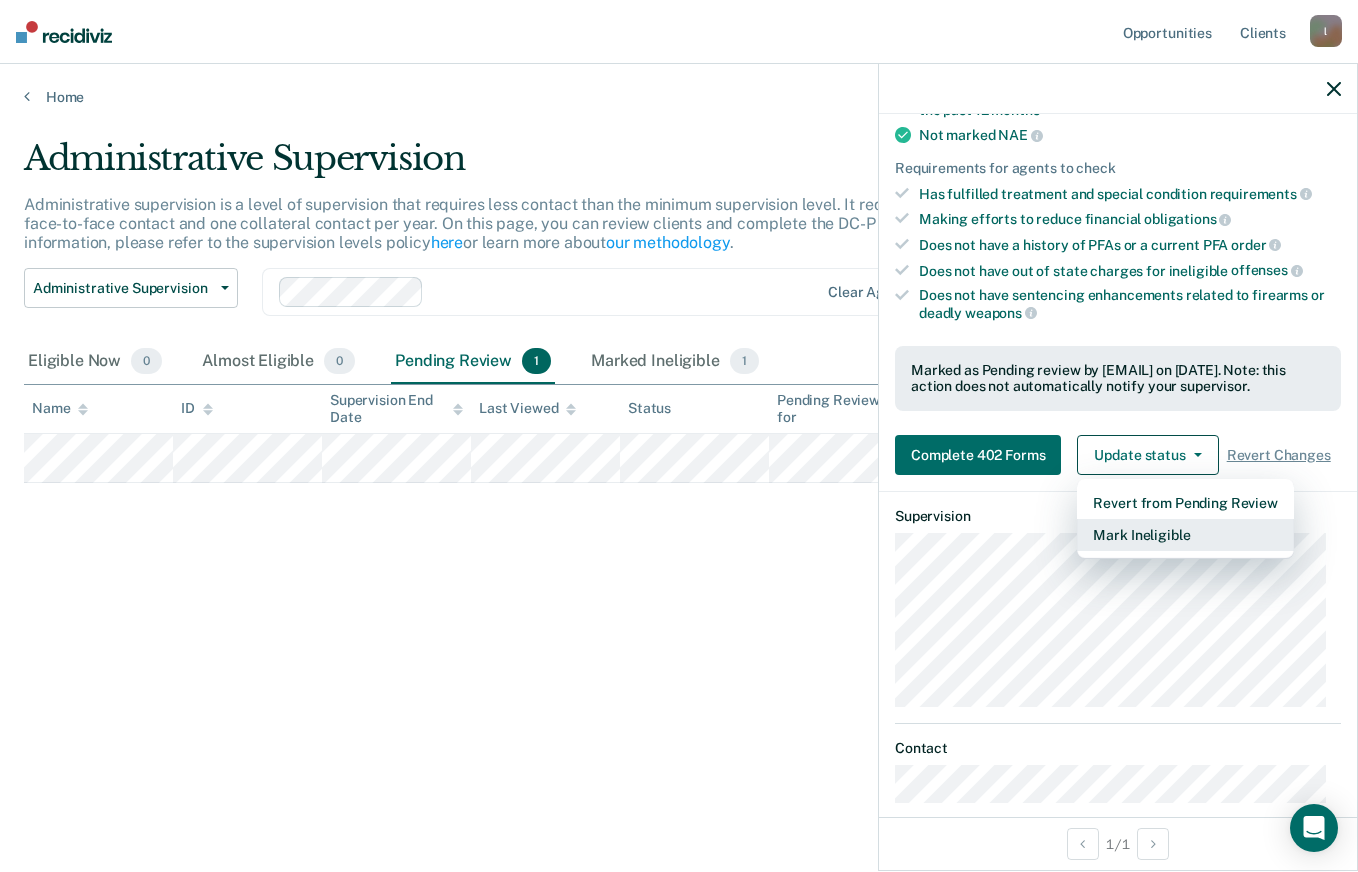 click on "Mark Ineligible" at bounding box center [1185, 535] 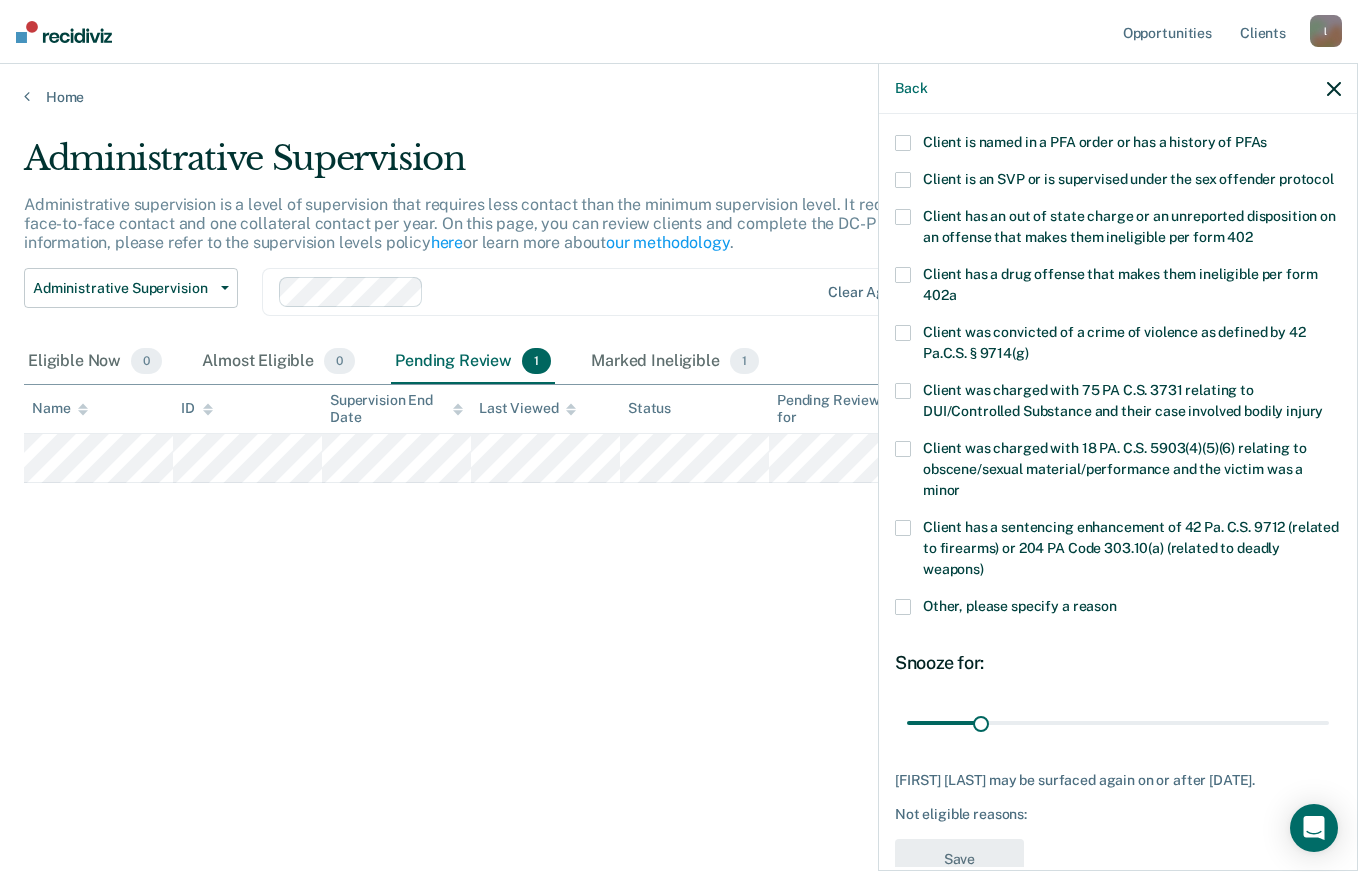 scroll, scrollTop: 0, scrollLeft: 0, axis: both 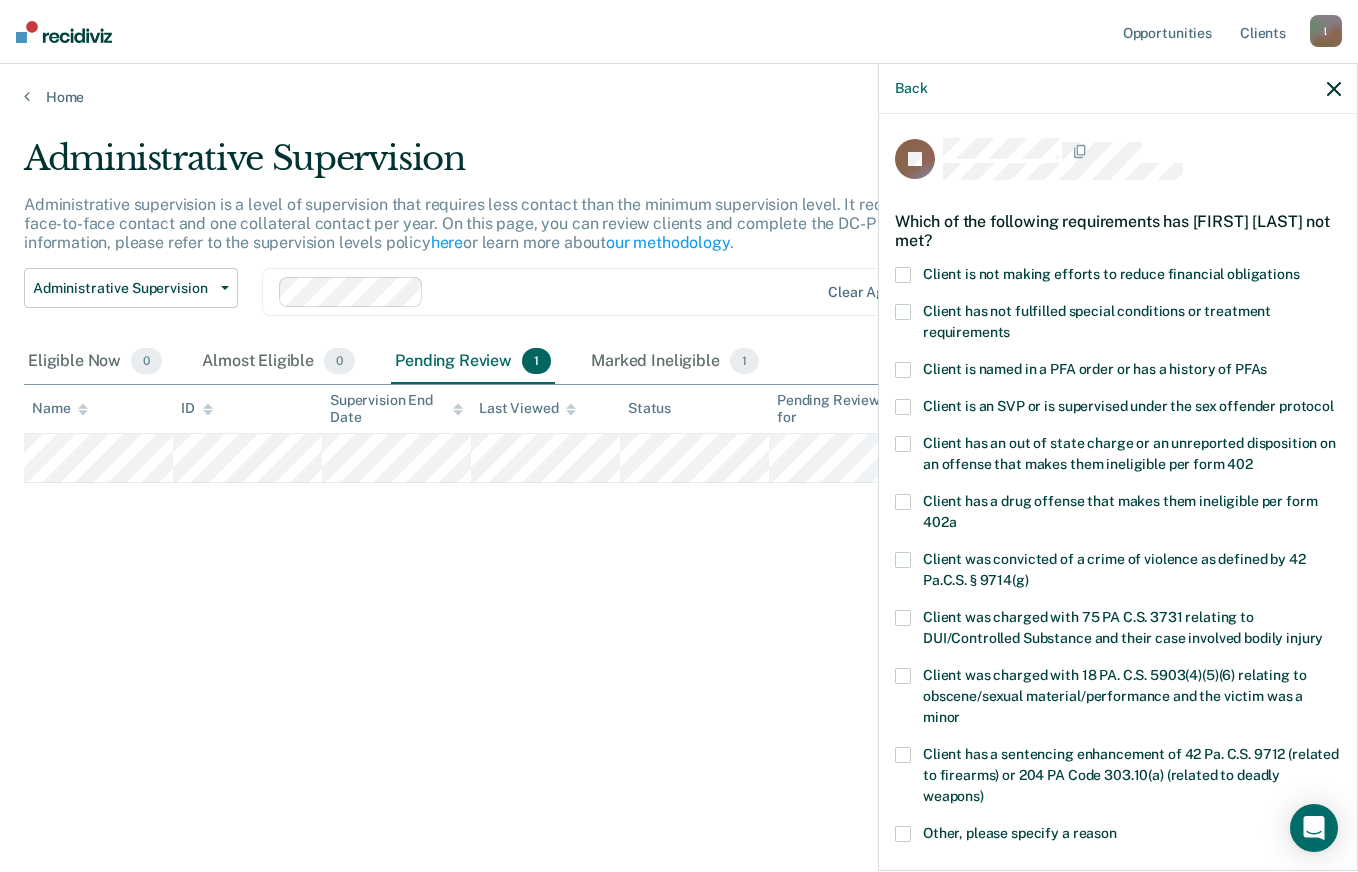 click at bounding box center (903, 275) 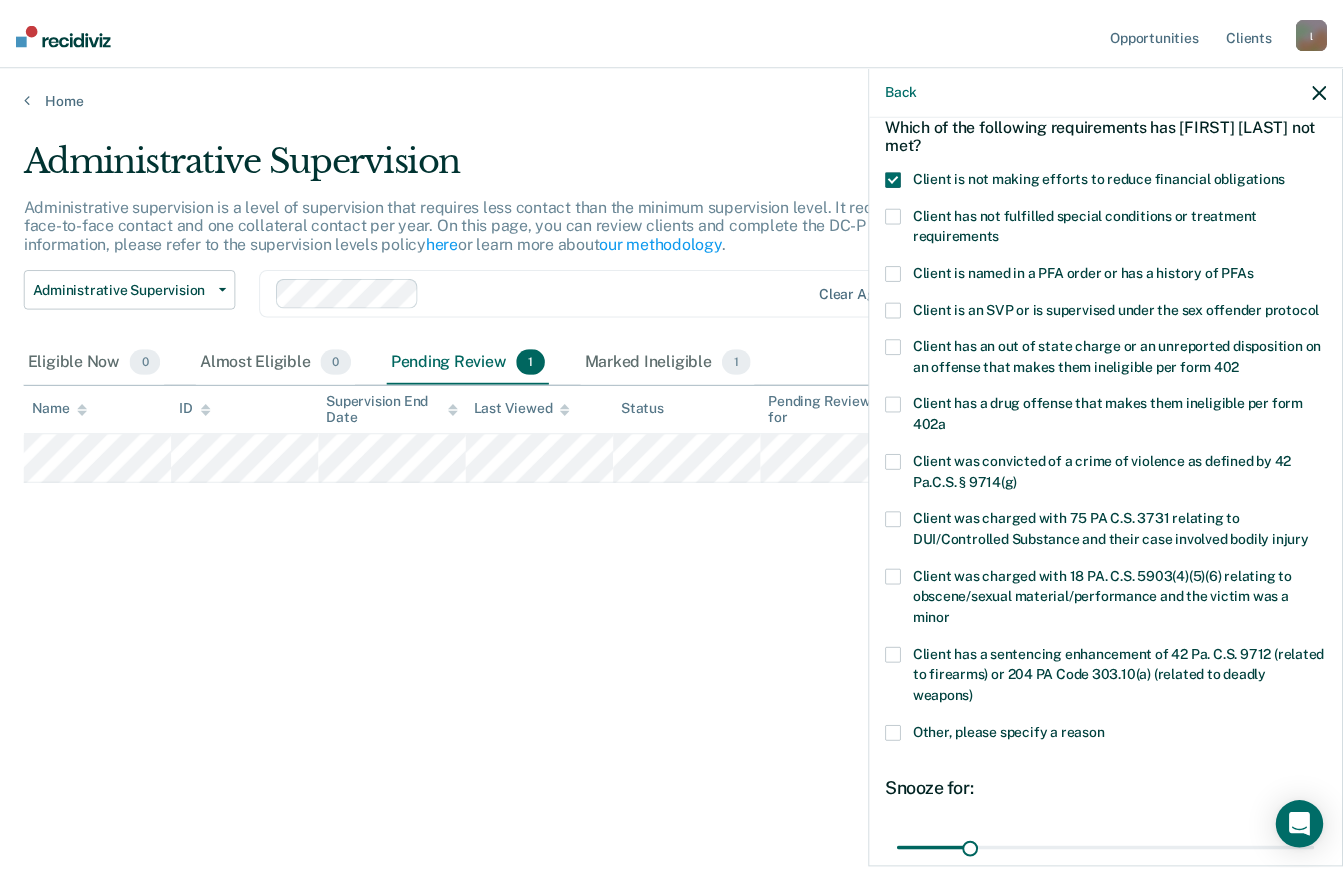 scroll, scrollTop: 294, scrollLeft: 0, axis: vertical 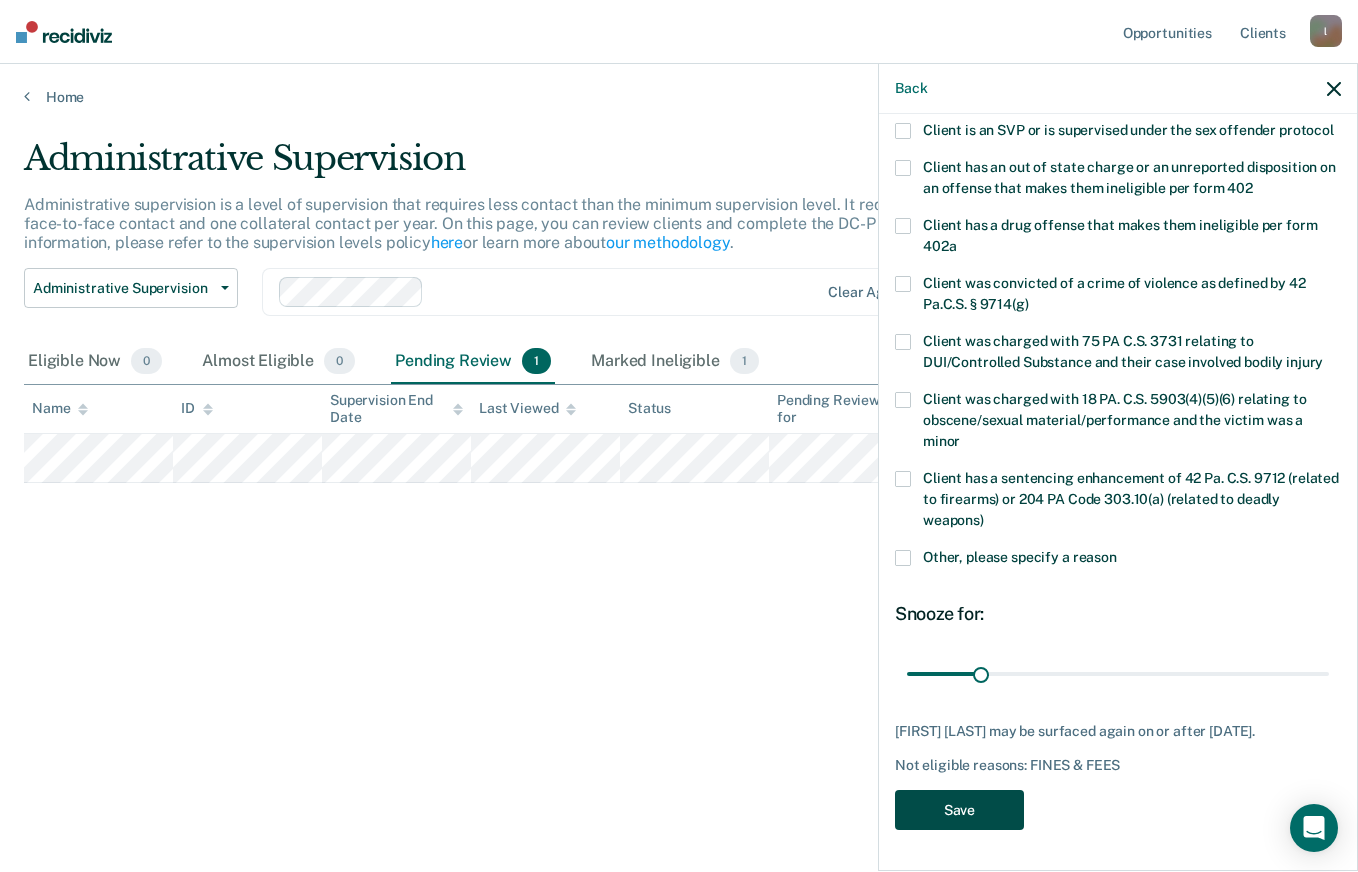 click on "Save" at bounding box center [959, 810] 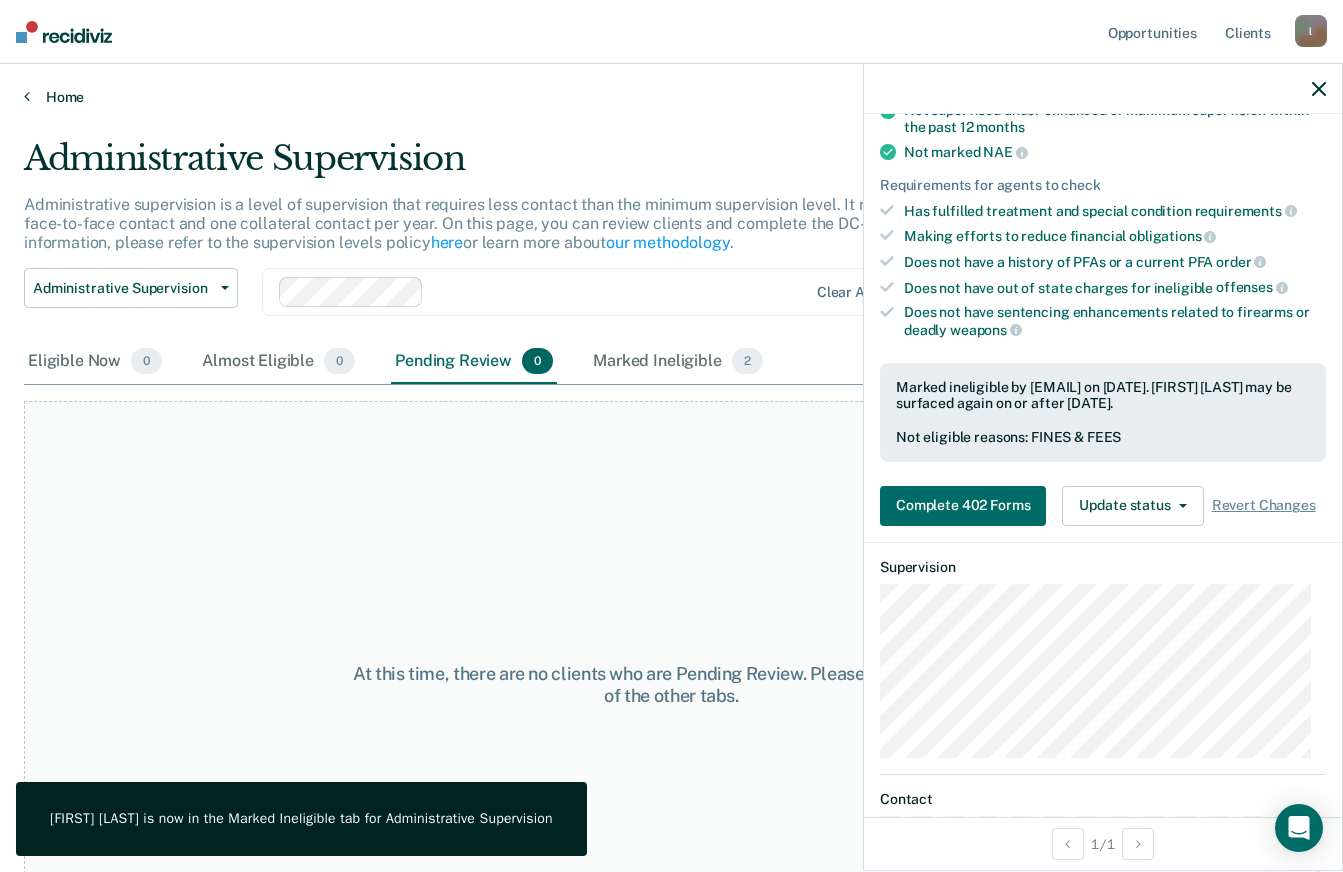 click on "Home" at bounding box center (671, 97) 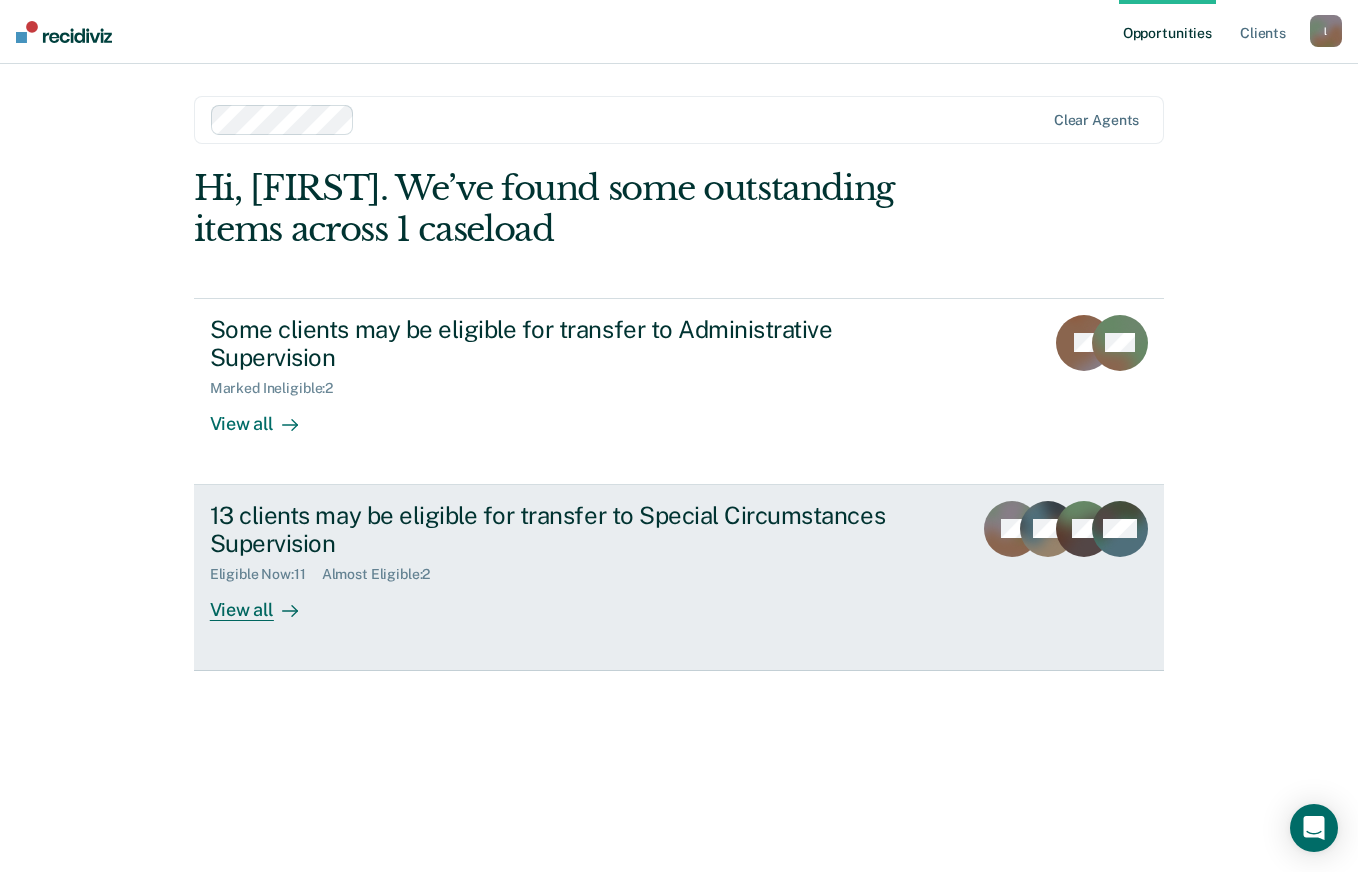 click on "View all" at bounding box center (266, 602) 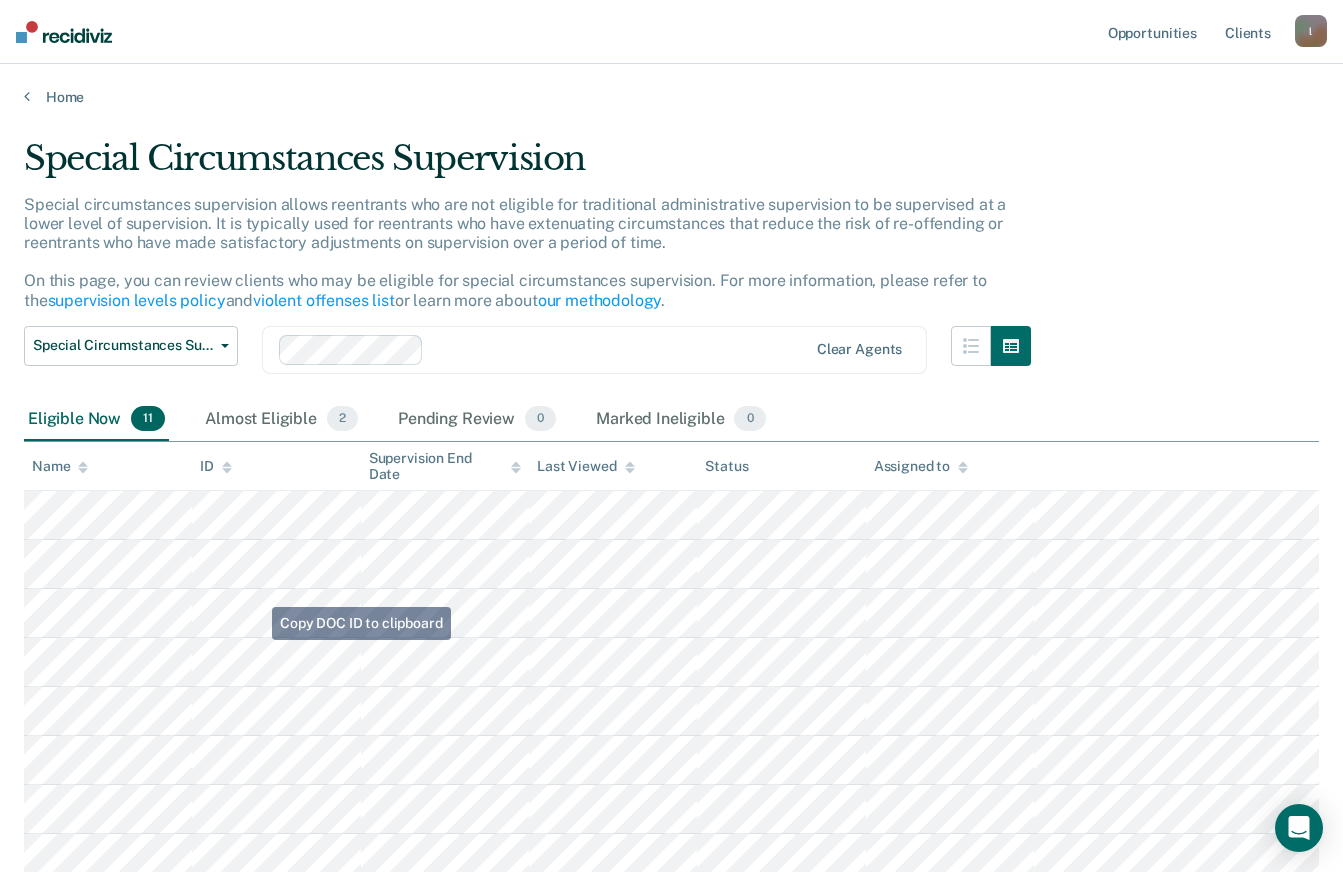 scroll, scrollTop: 200, scrollLeft: 0, axis: vertical 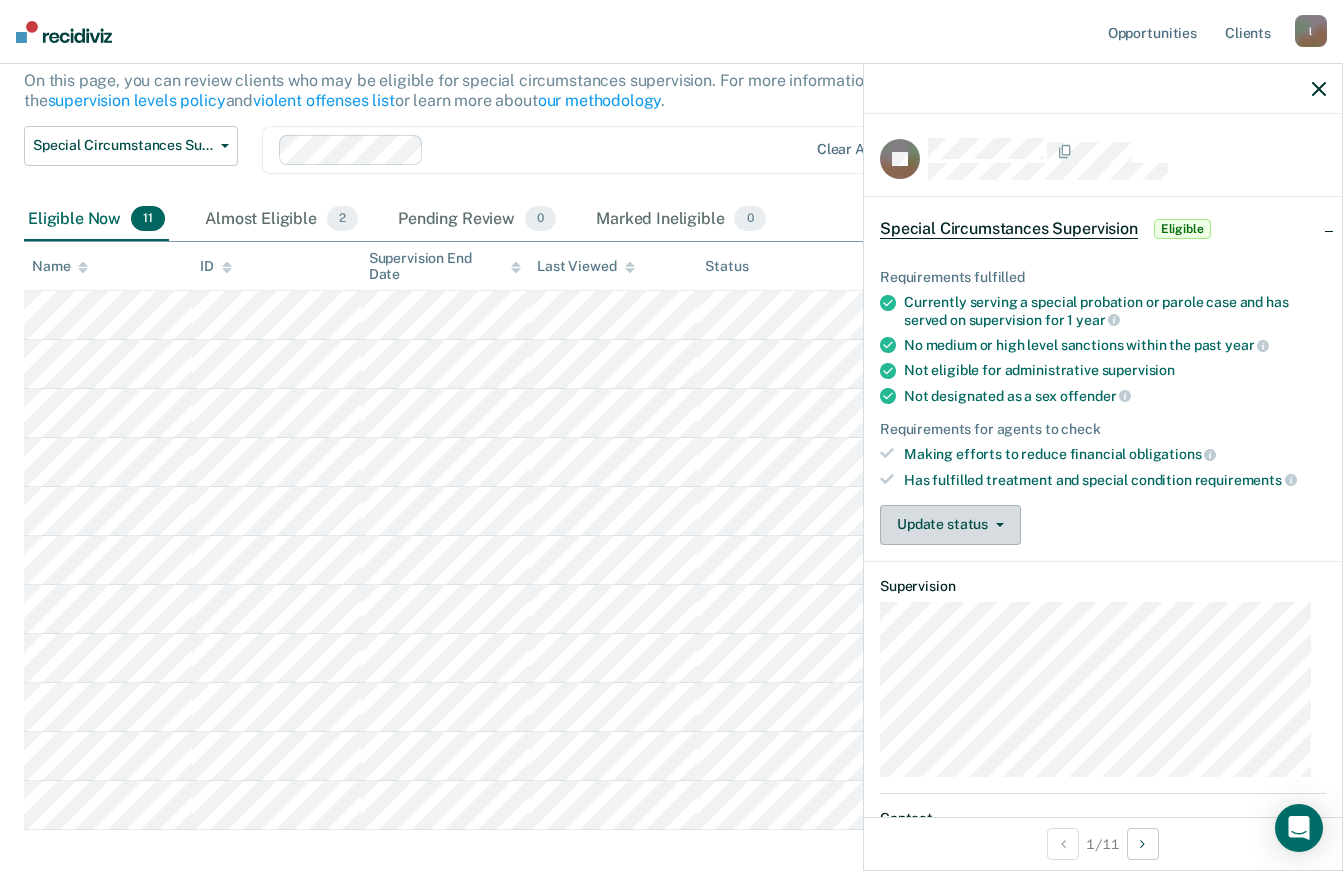 click on "Update status" at bounding box center (950, 525) 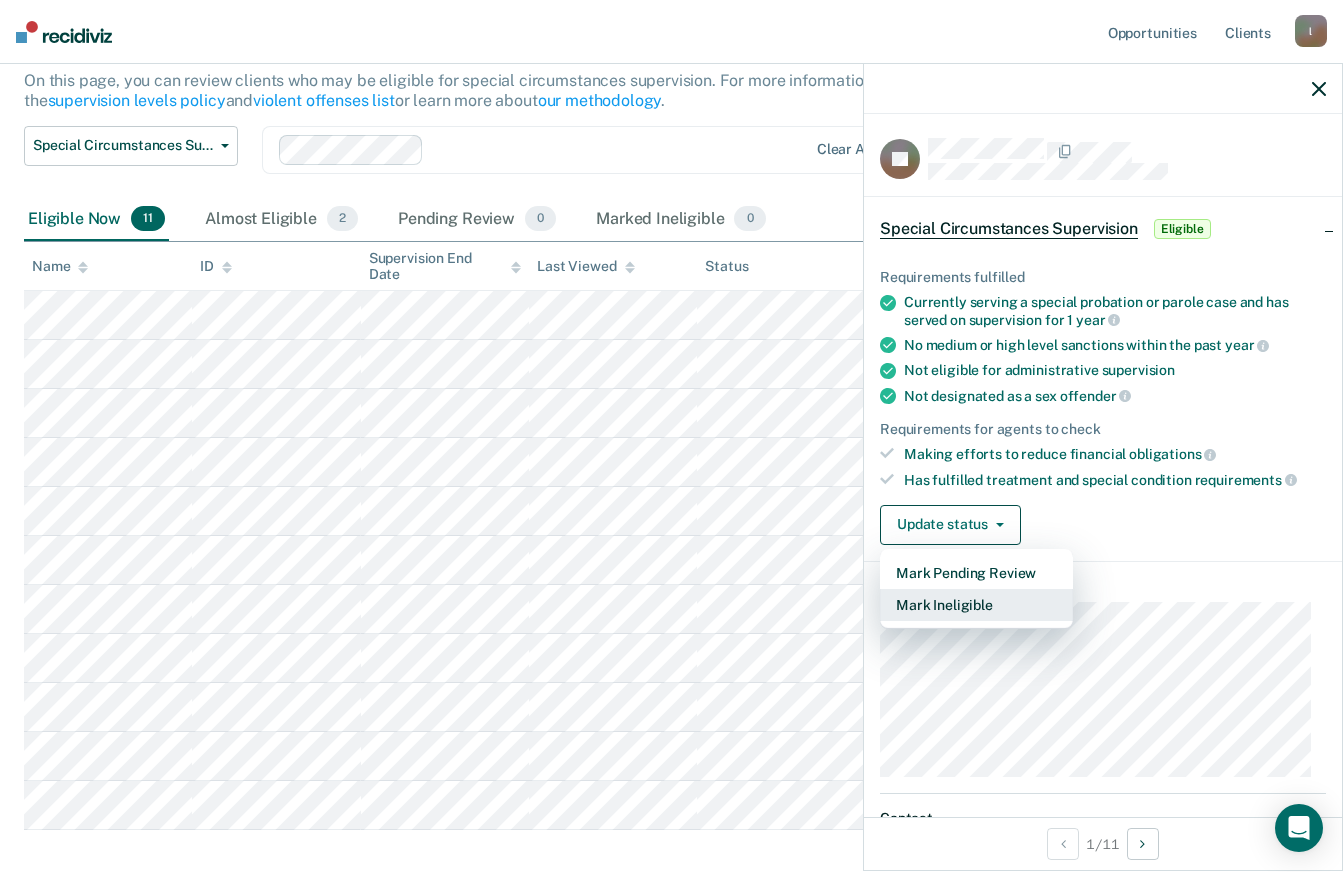 click on "Mark Ineligible" at bounding box center [976, 605] 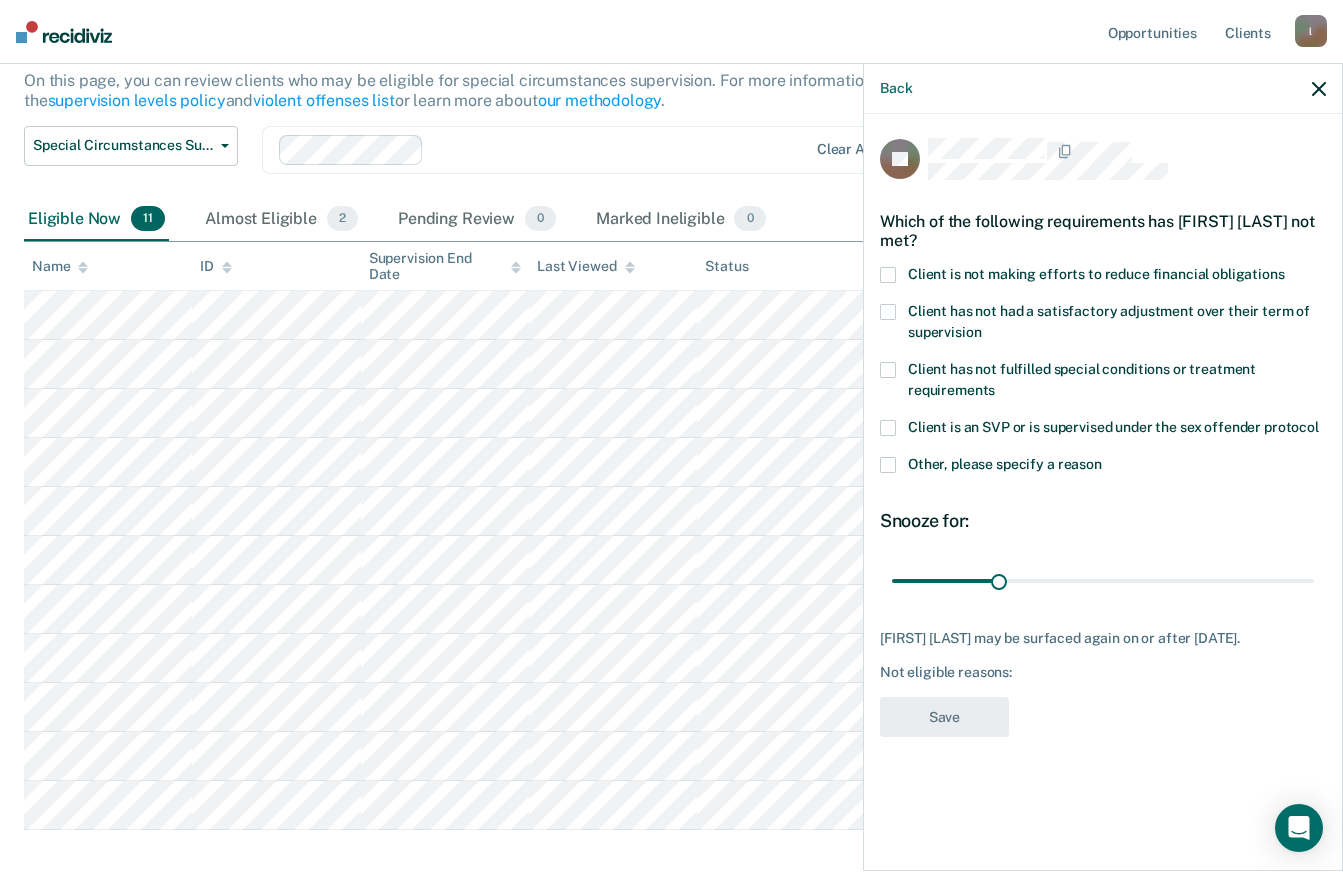 click on "Client is not making efforts to reduce financial obligations" at bounding box center [1096, 274] 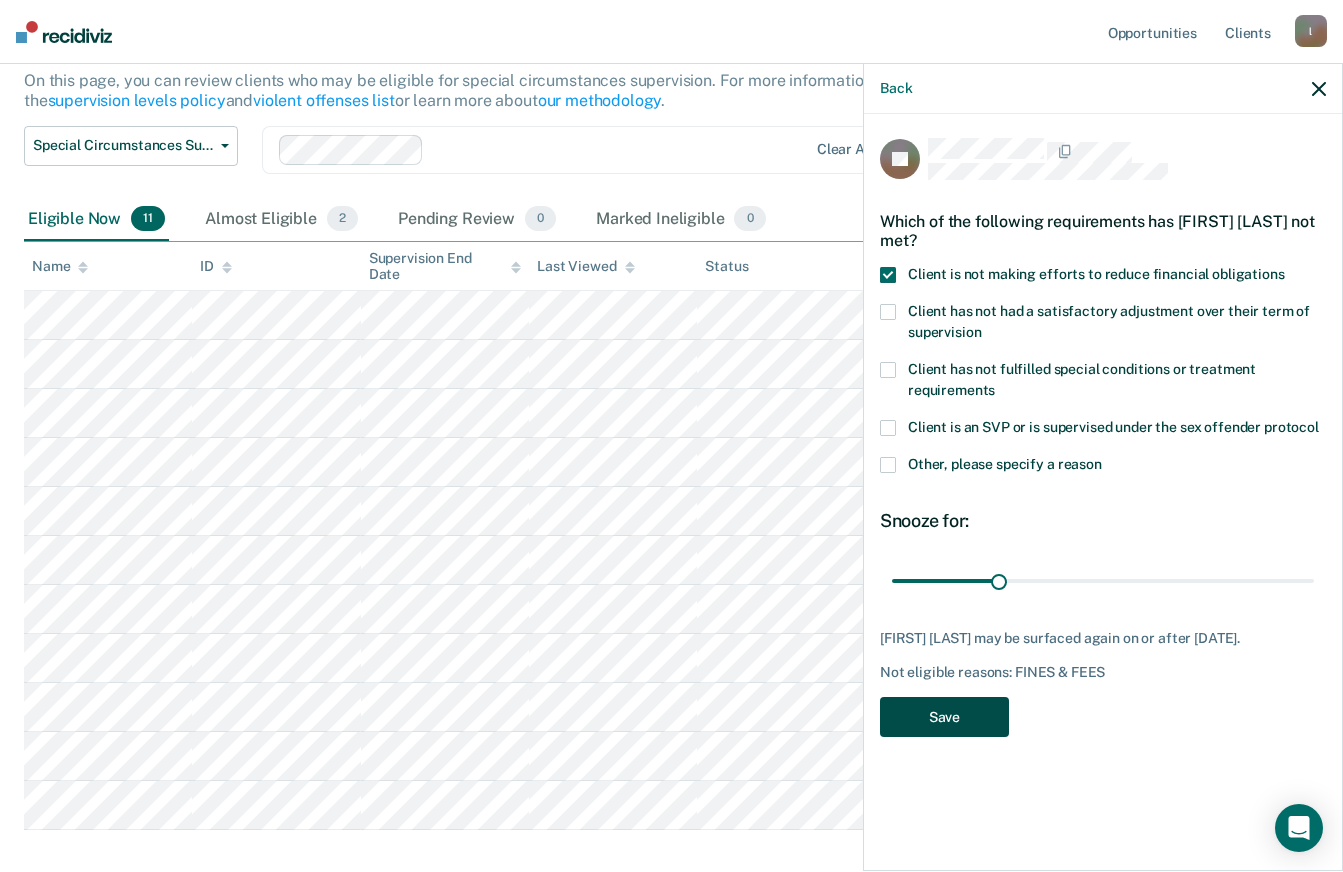 click on "Save" at bounding box center (944, 717) 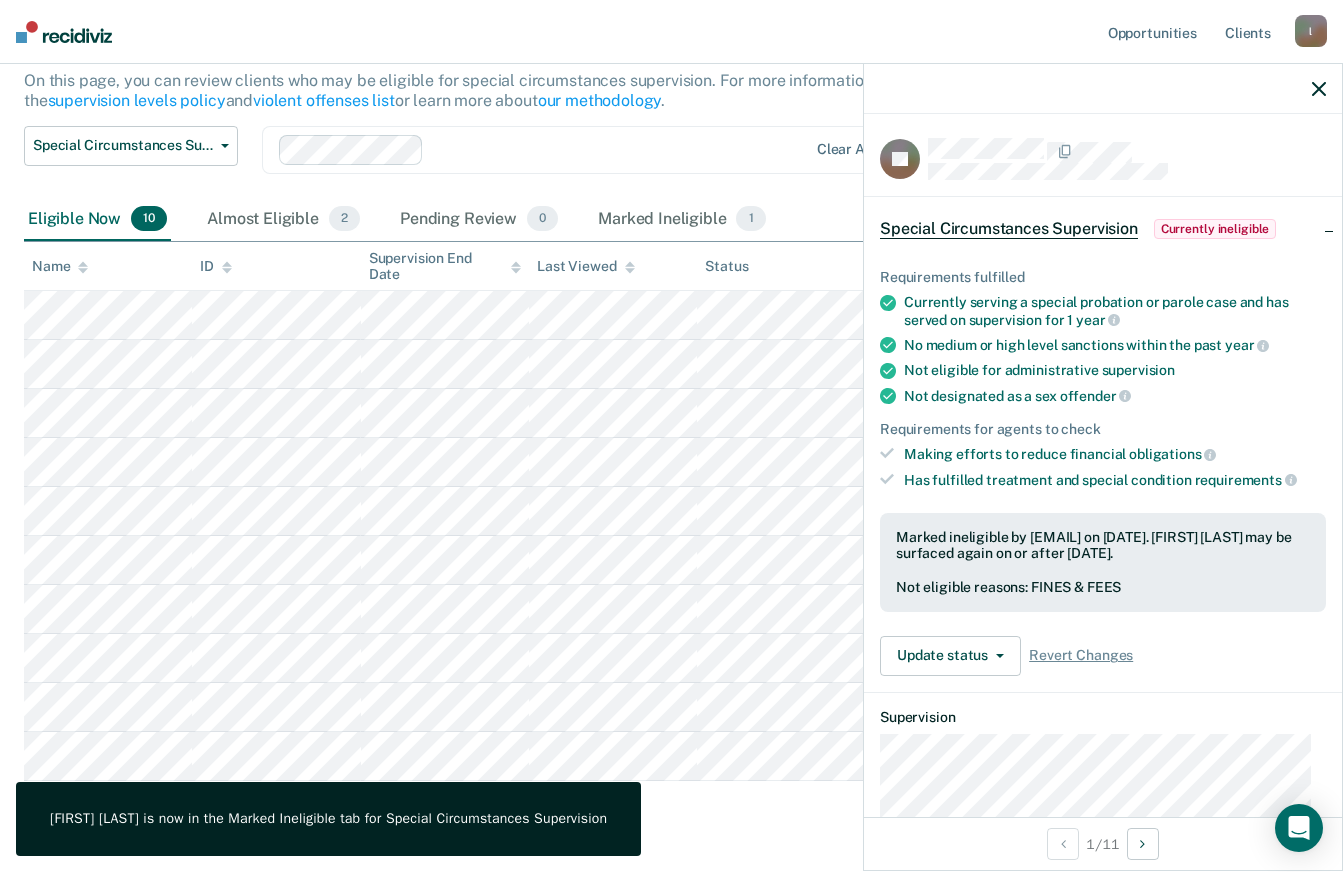 click 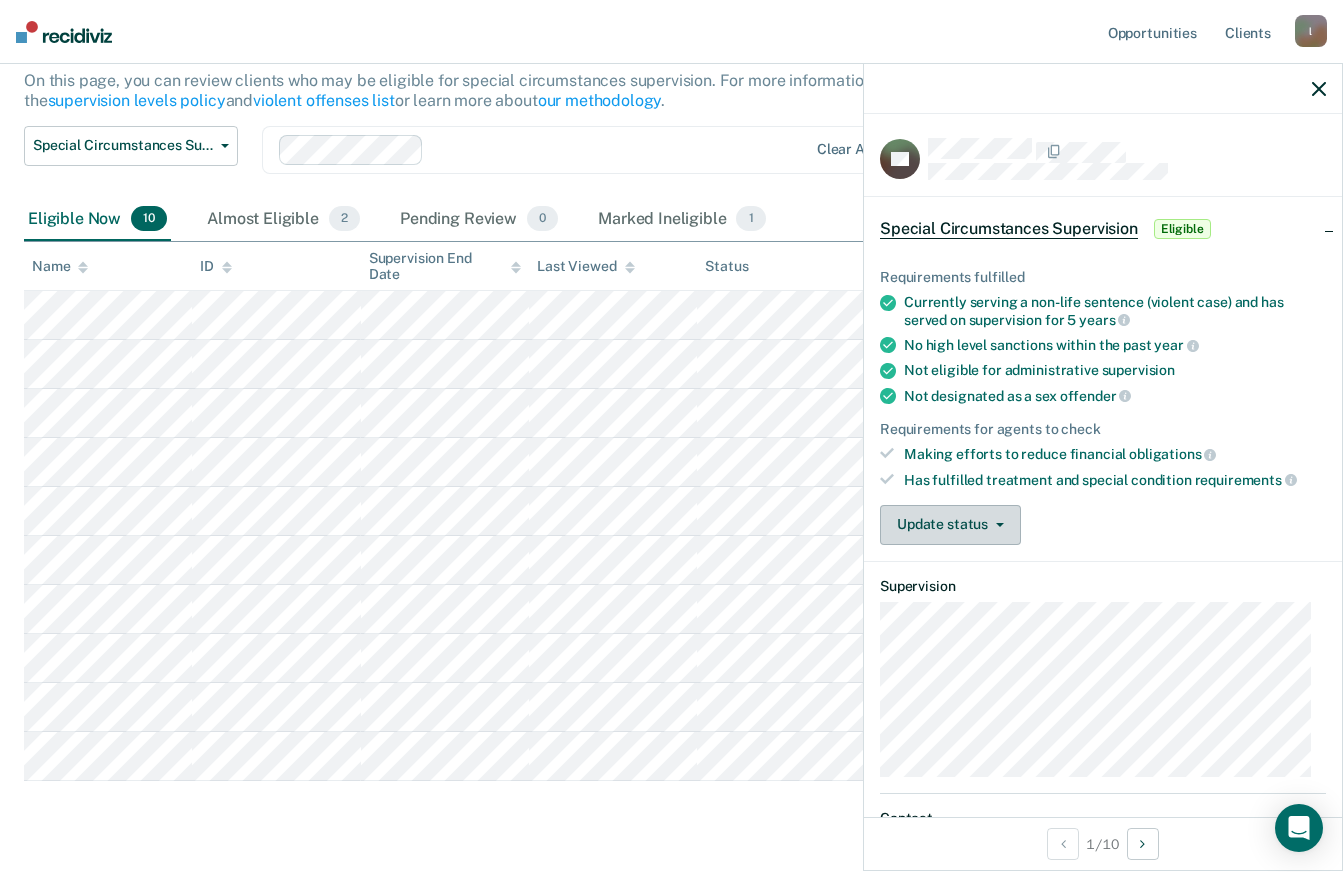 click on "Update status" at bounding box center (950, 525) 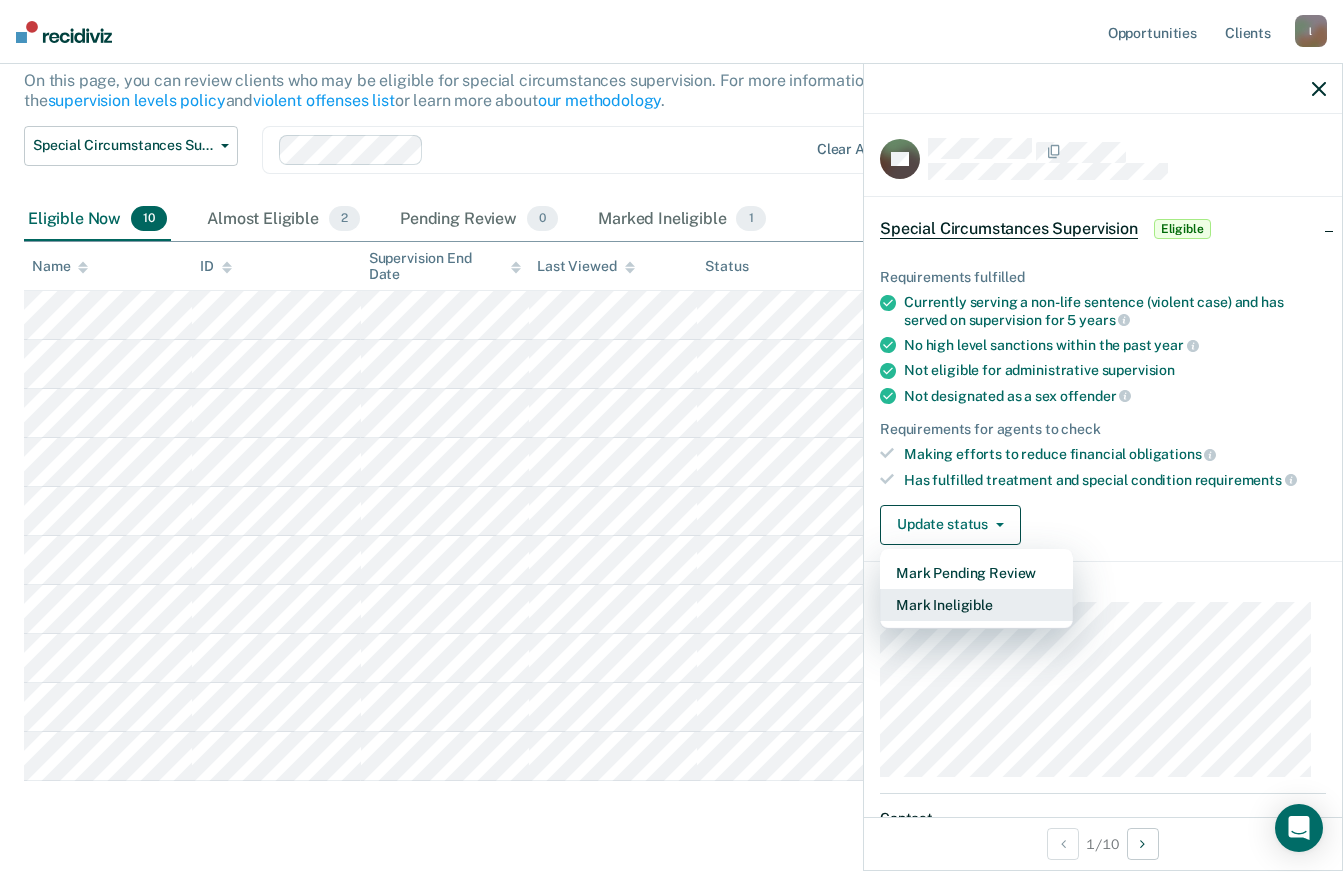 click on "Mark Ineligible" at bounding box center [976, 605] 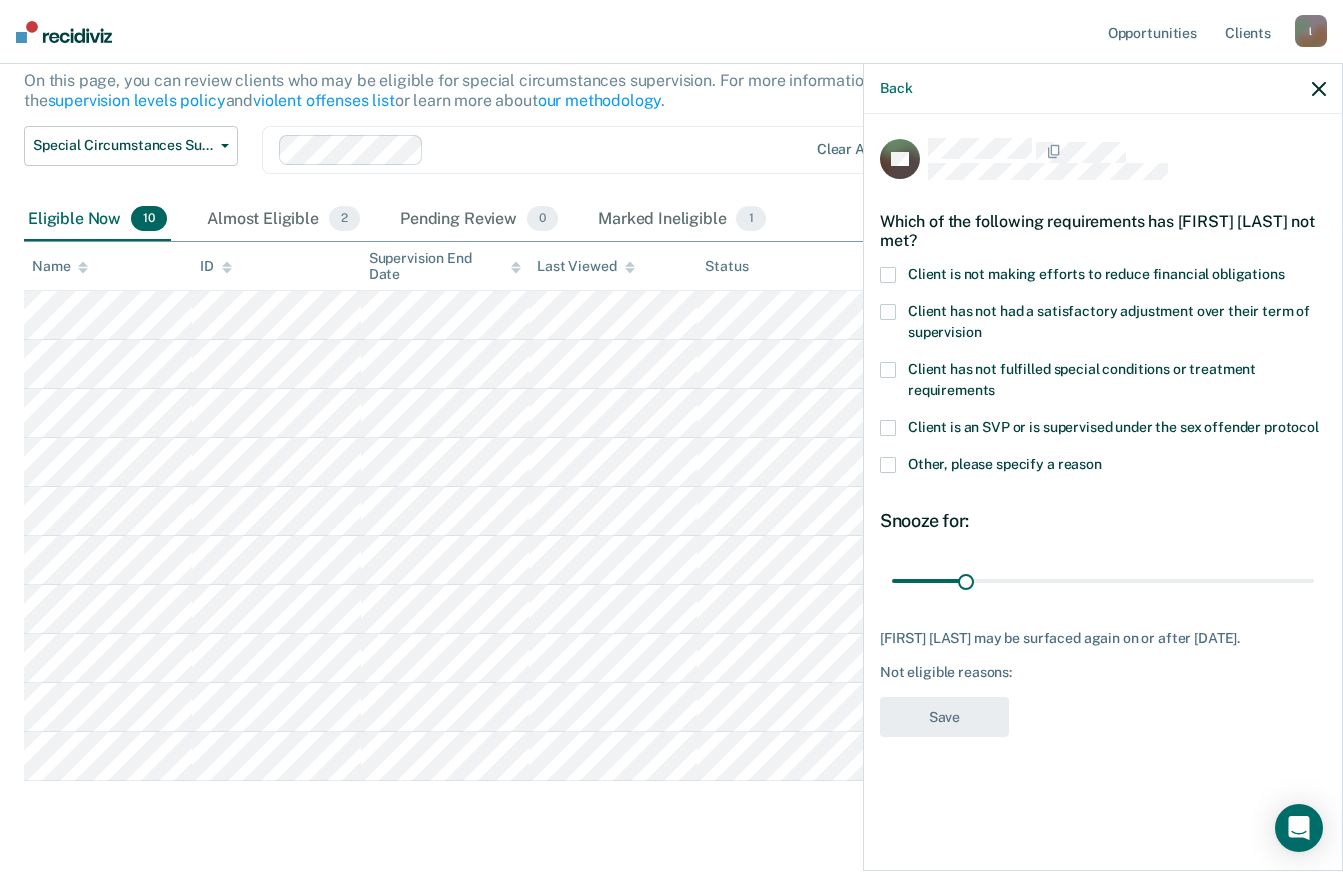 click on "Client is not making efforts to reduce financial obligations" at bounding box center (1096, 274) 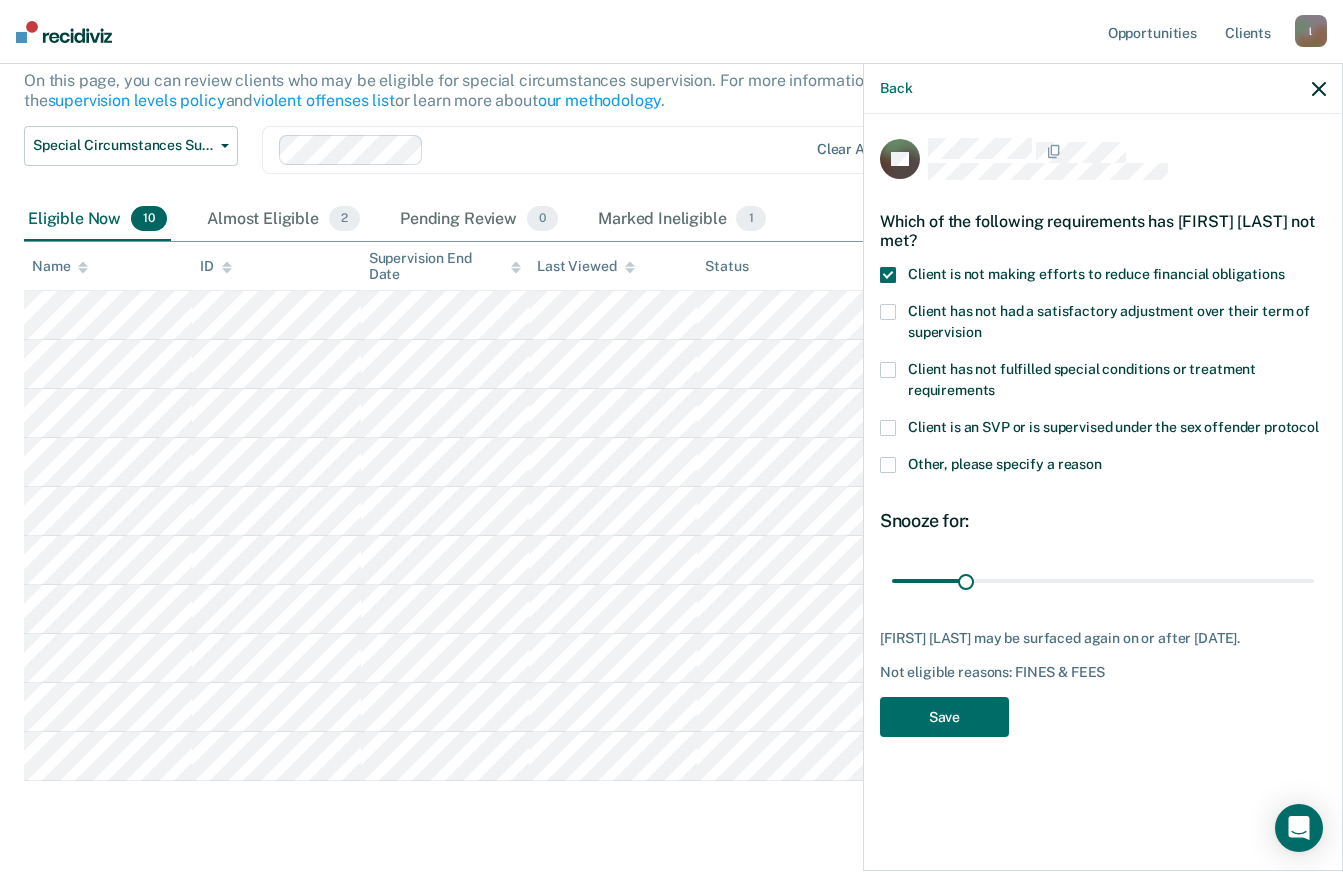 click on "Client has not had a satisfactory adjustment over their term of supervision" at bounding box center [1109, 321] 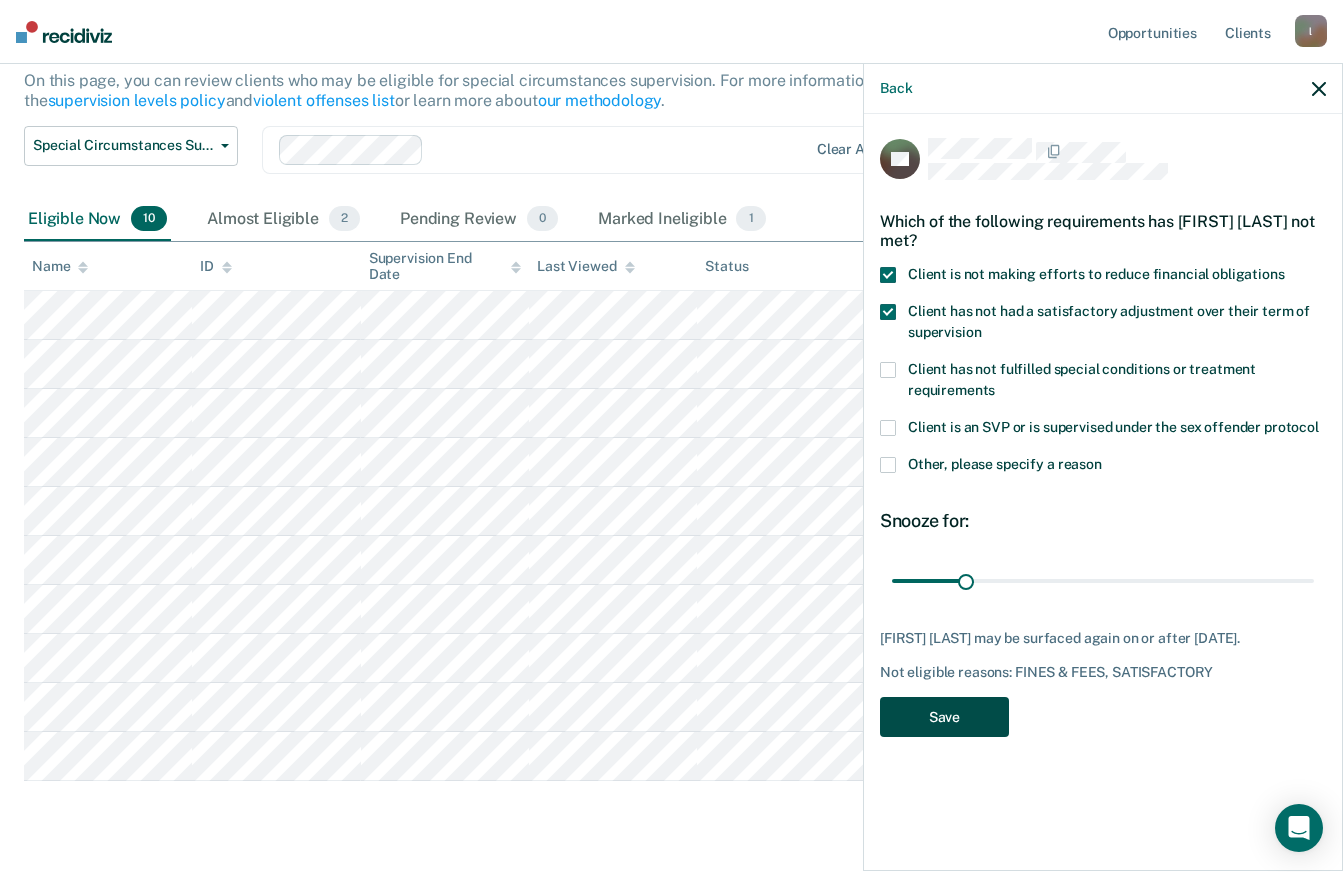 click on "Save" at bounding box center (944, 717) 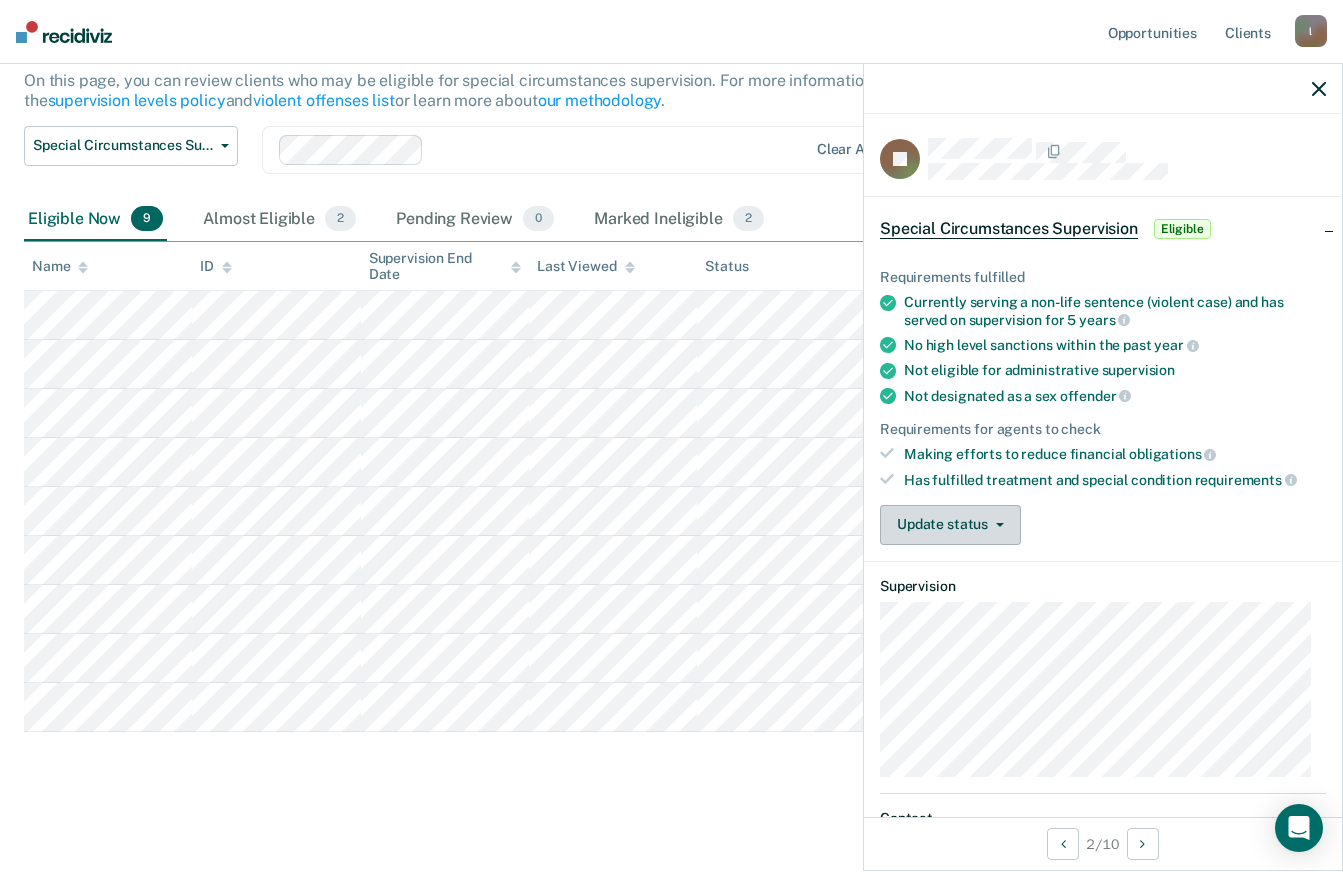 click on "Update status" at bounding box center [950, 525] 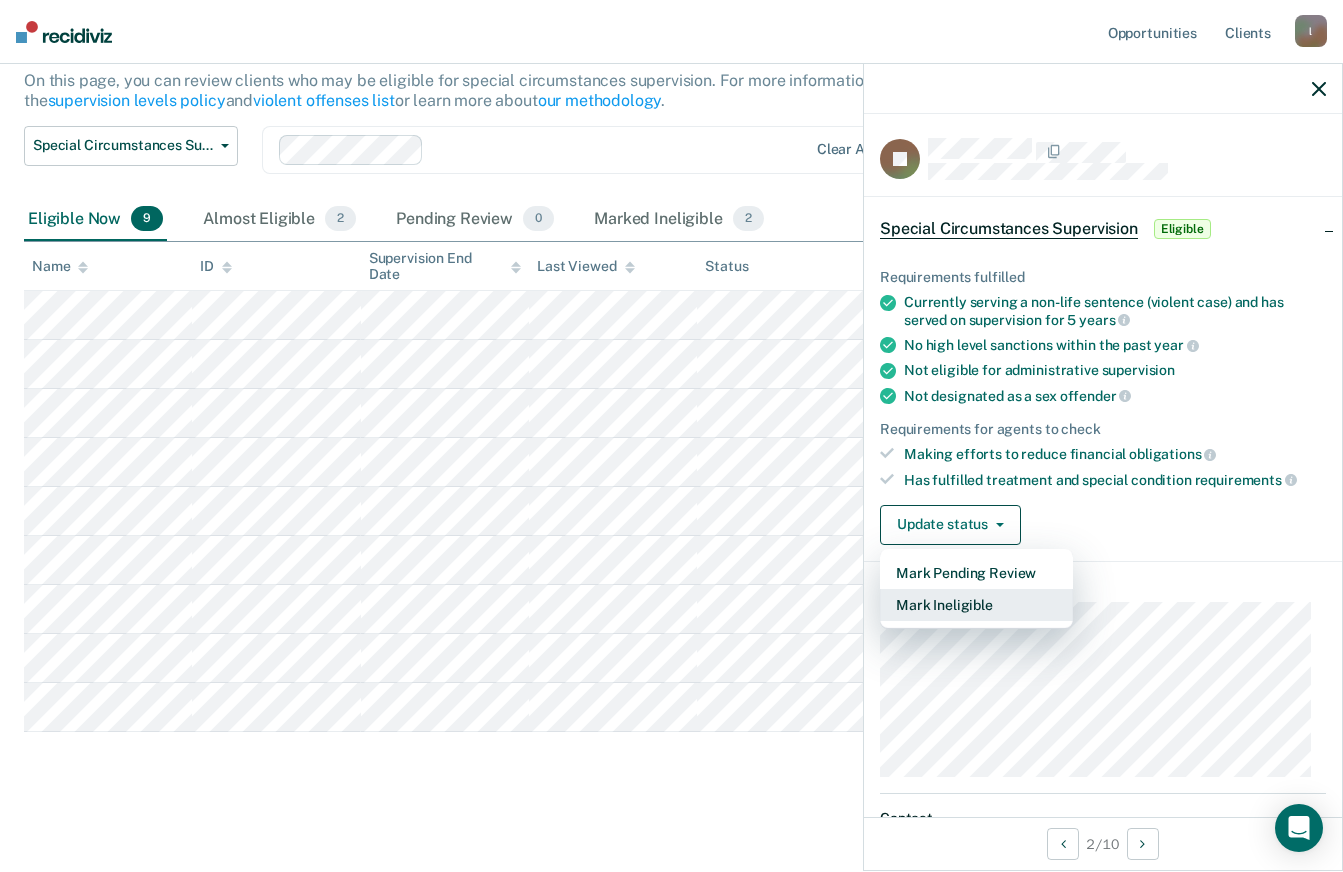click on "Mark Ineligible" at bounding box center [976, 605] 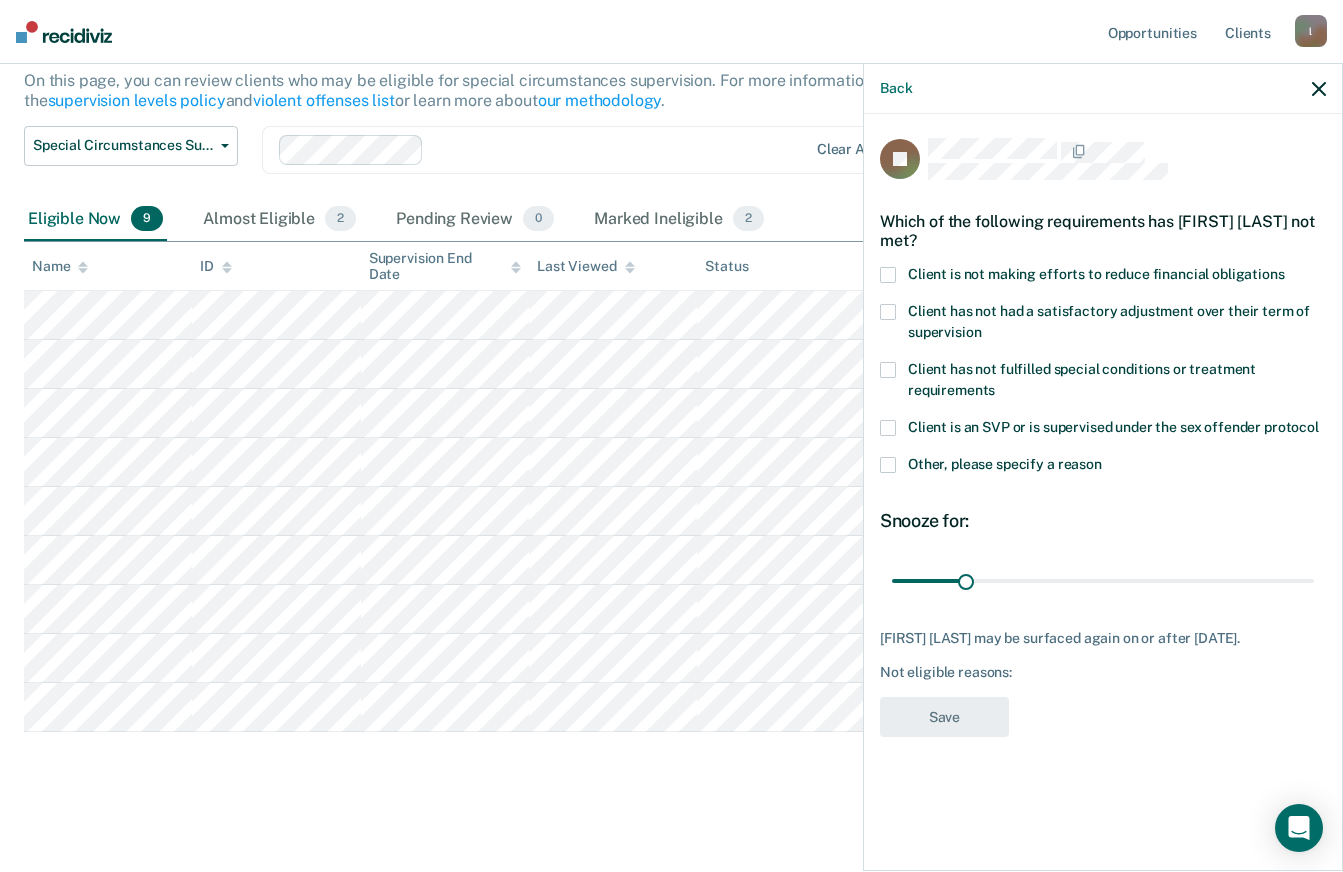 click on "Client is not making efforts to reduce financial obligations" at bounding box center (1096, 274) 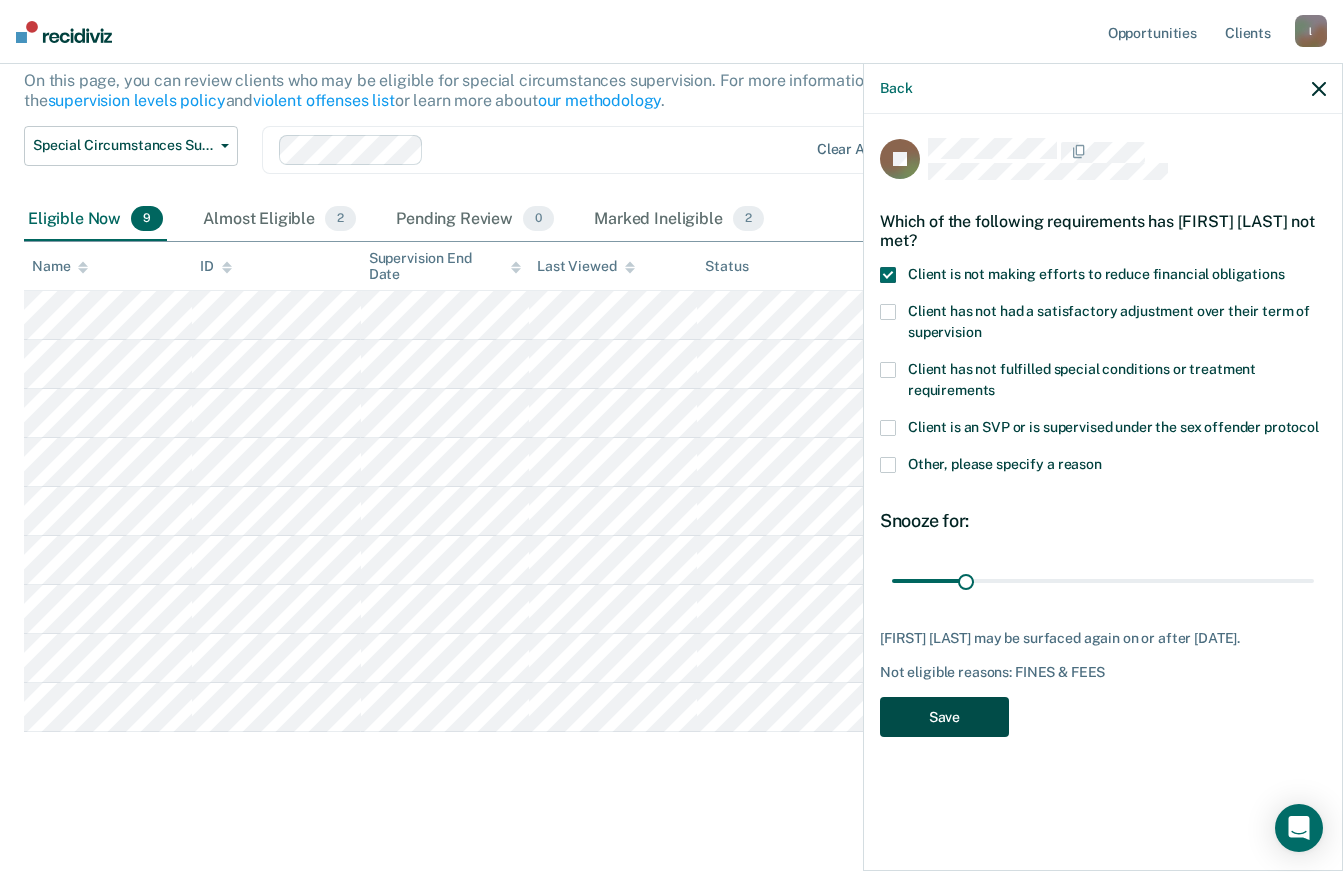 click on "Save" at bounding box center (944, 717) 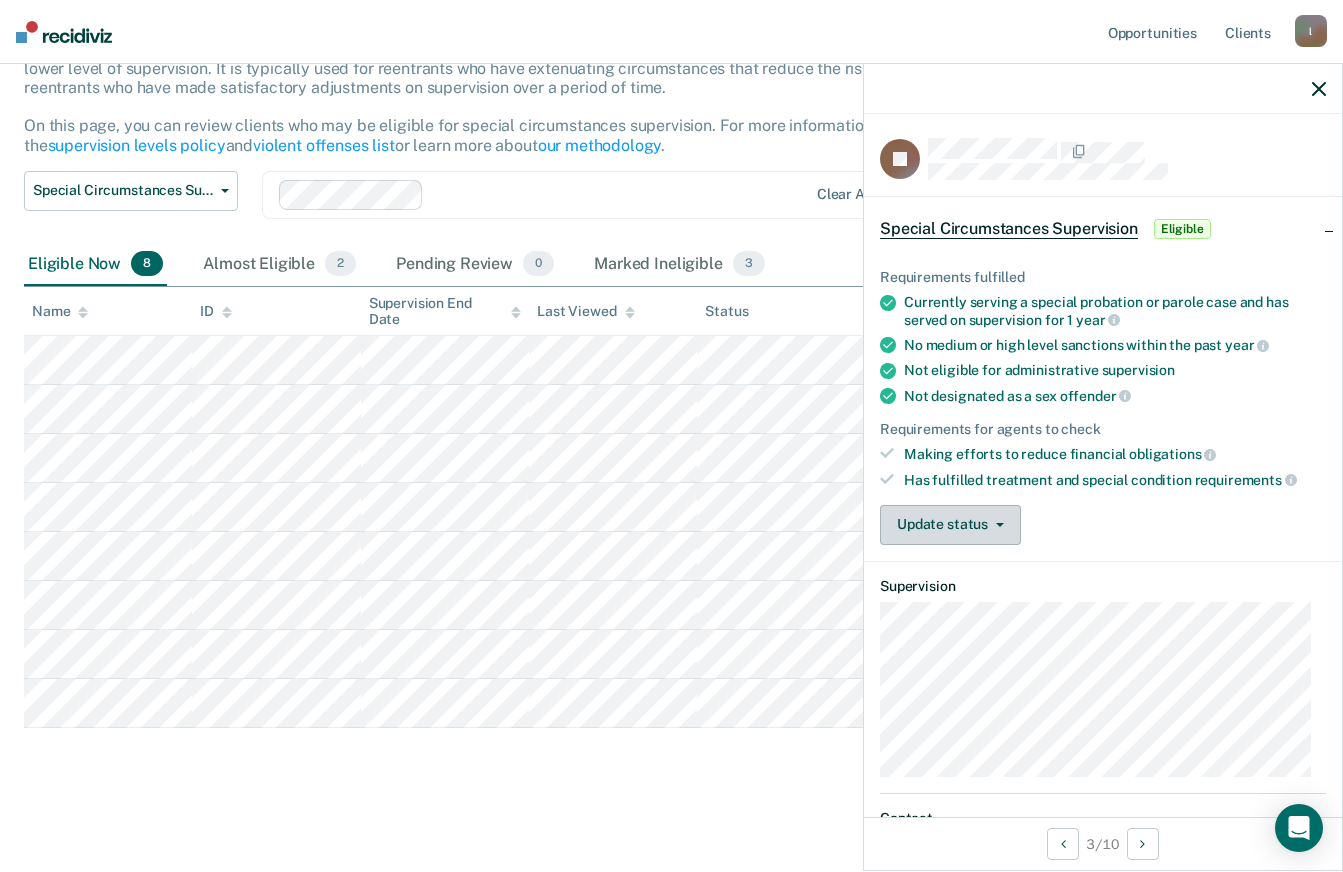 click on "Update status" at bounding box center [950, 525] 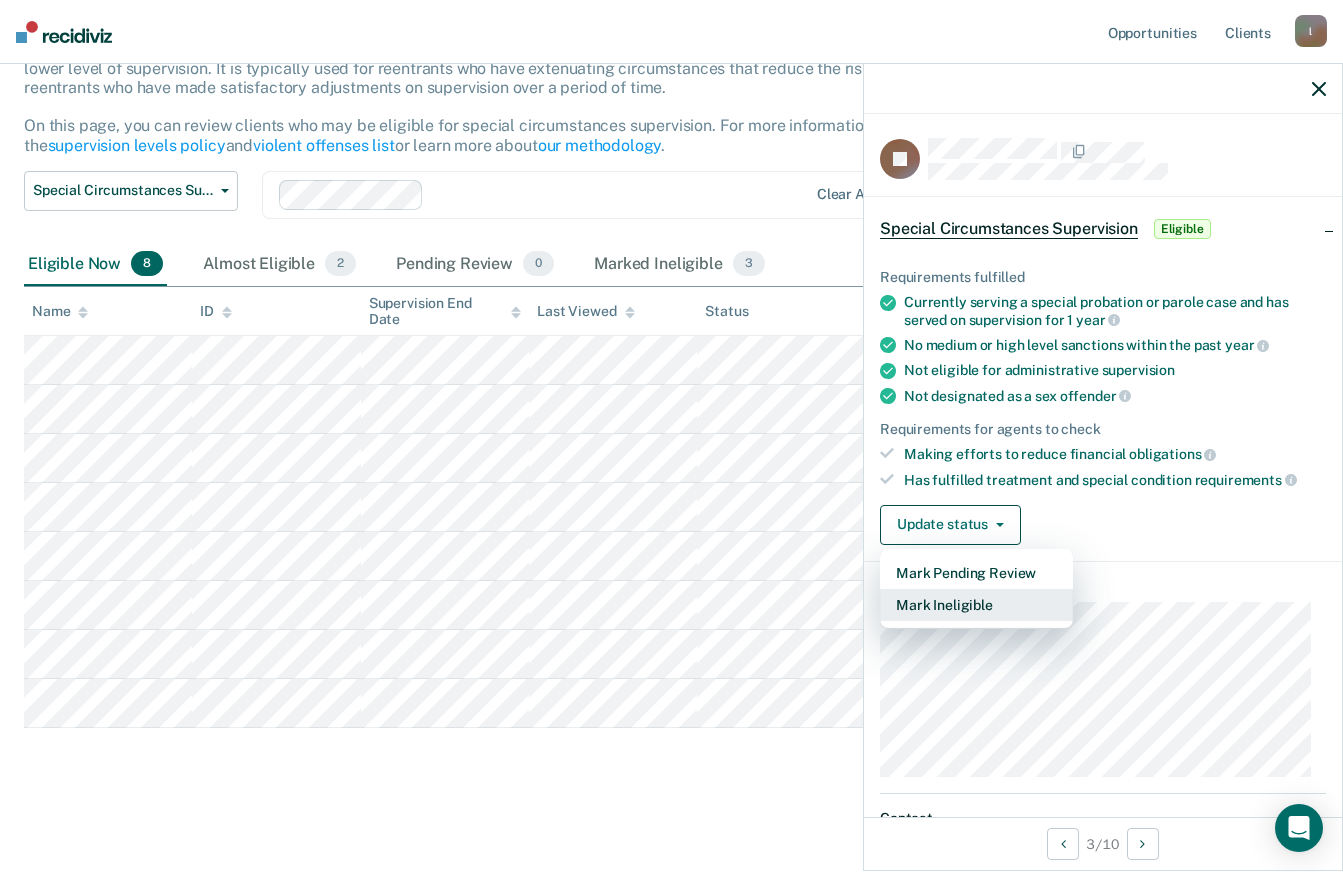 click on "Mark Ineligible" at bounding box center (976, 605) 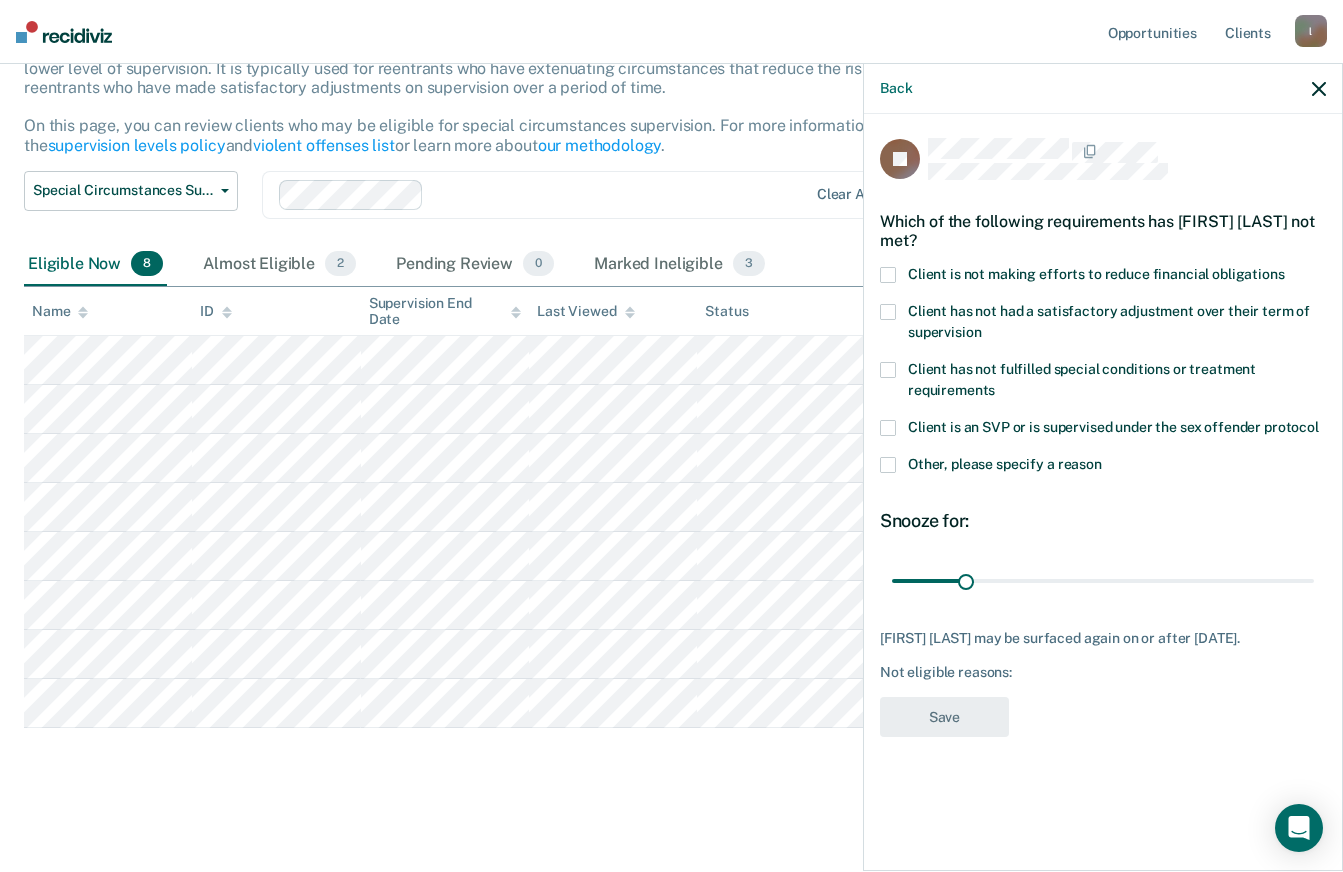 click on "Other, please specify a reason" at bounding box center [1005, 464] 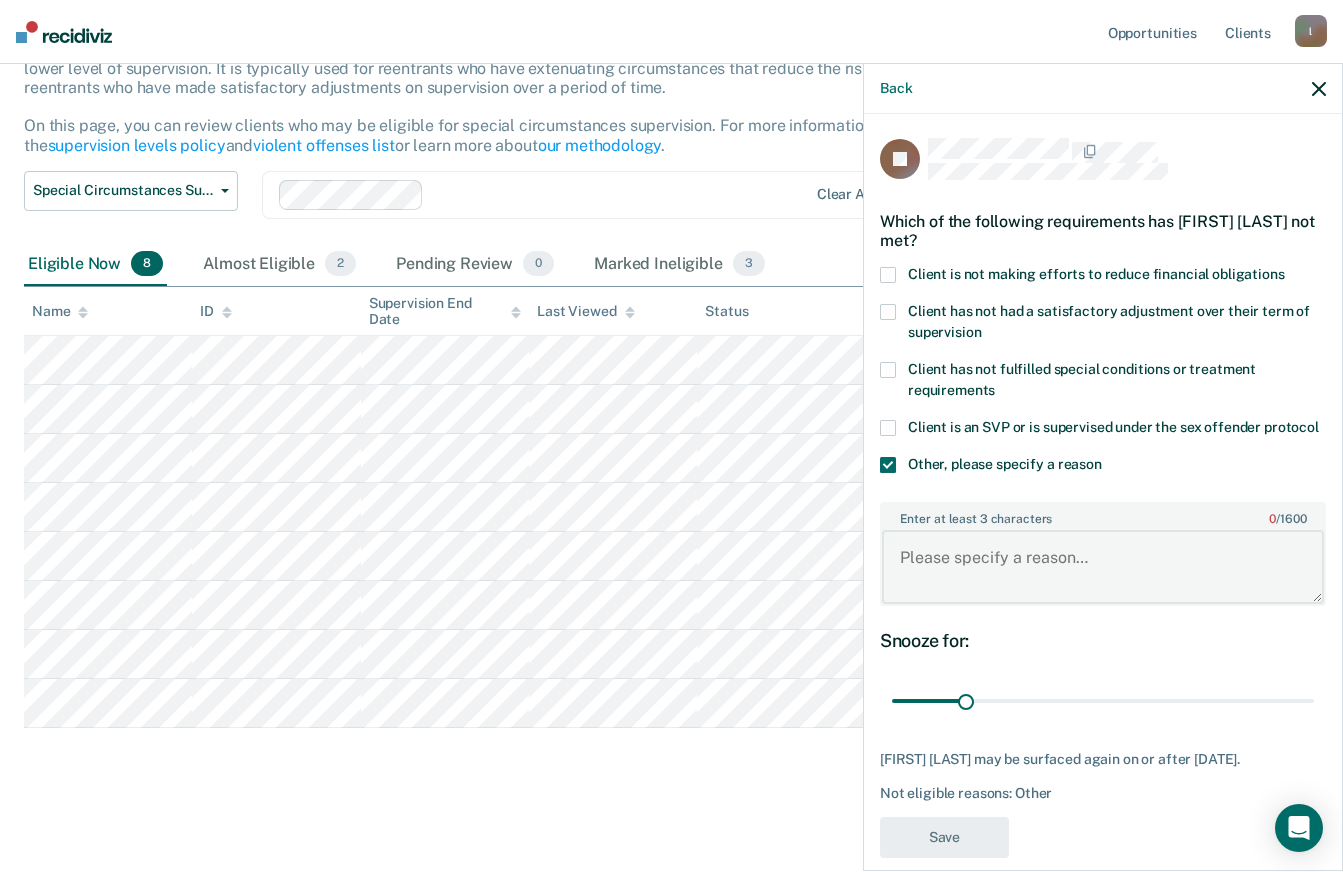 click on "Enter at least 3 characters 0  /  1600" at bounding box center (1103, 567) 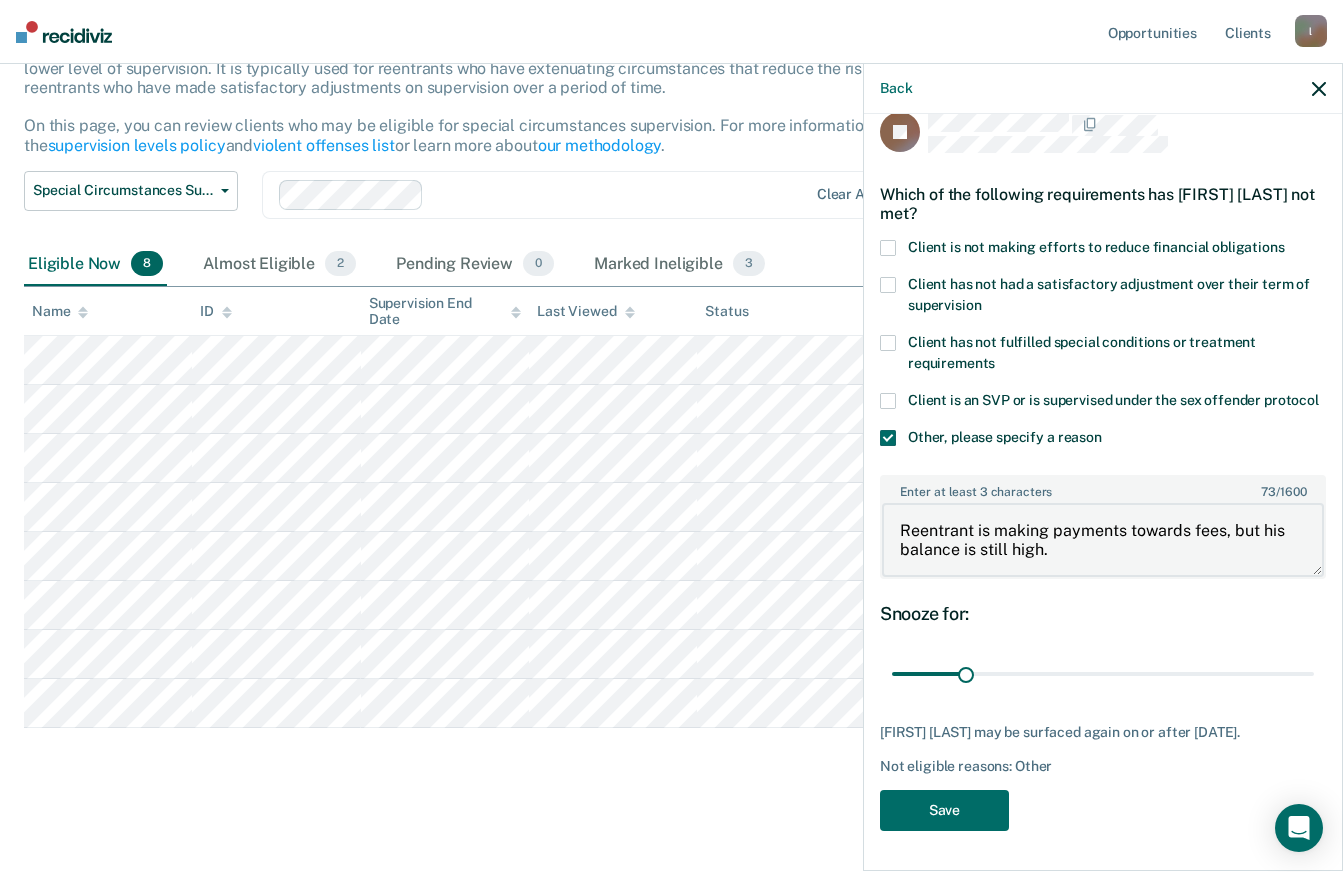 scroll, scrollTop: 63, scrollLeft: 0, axis: vertical 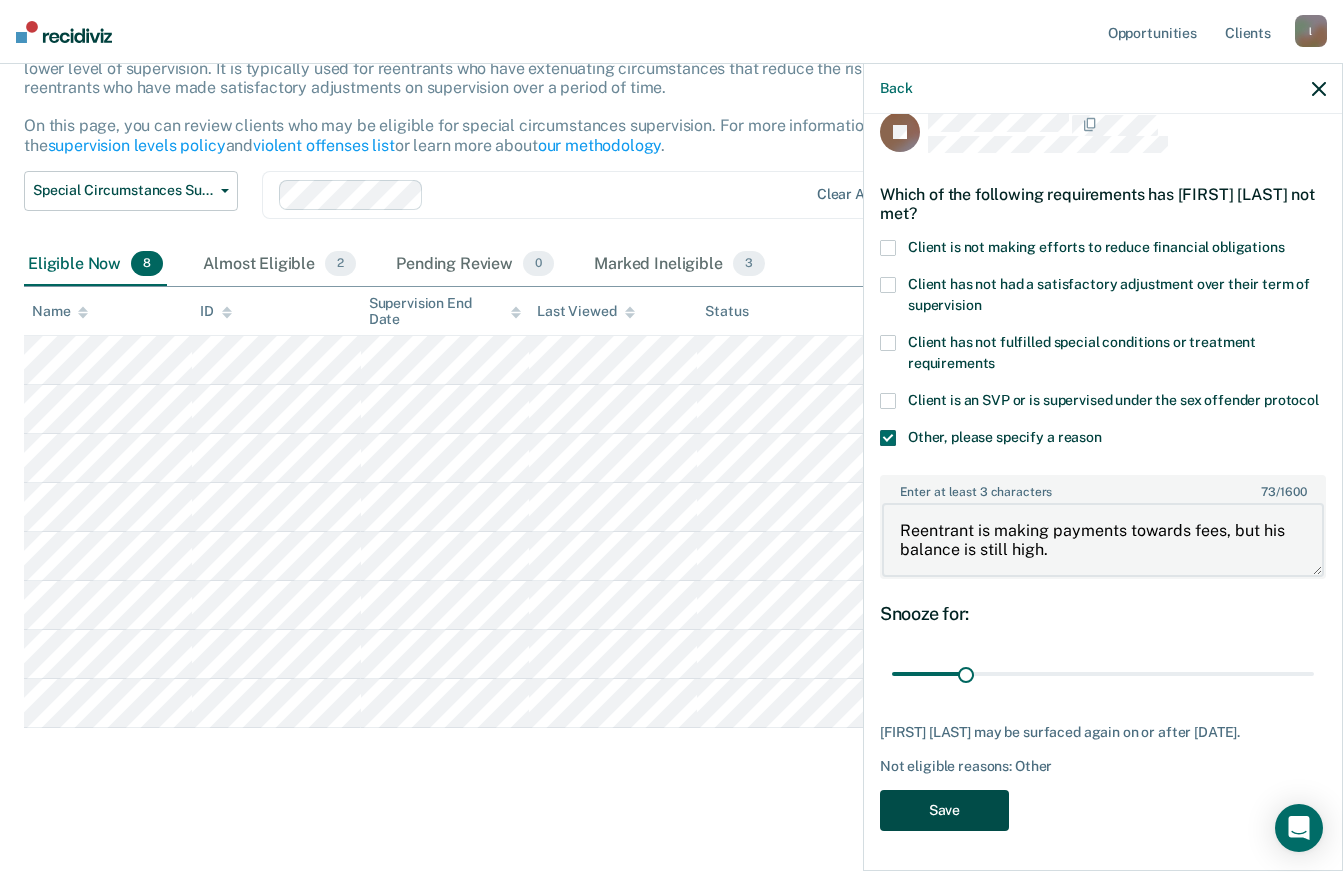 type on "Reentrant is making payments towards fees, but his balance is still high." 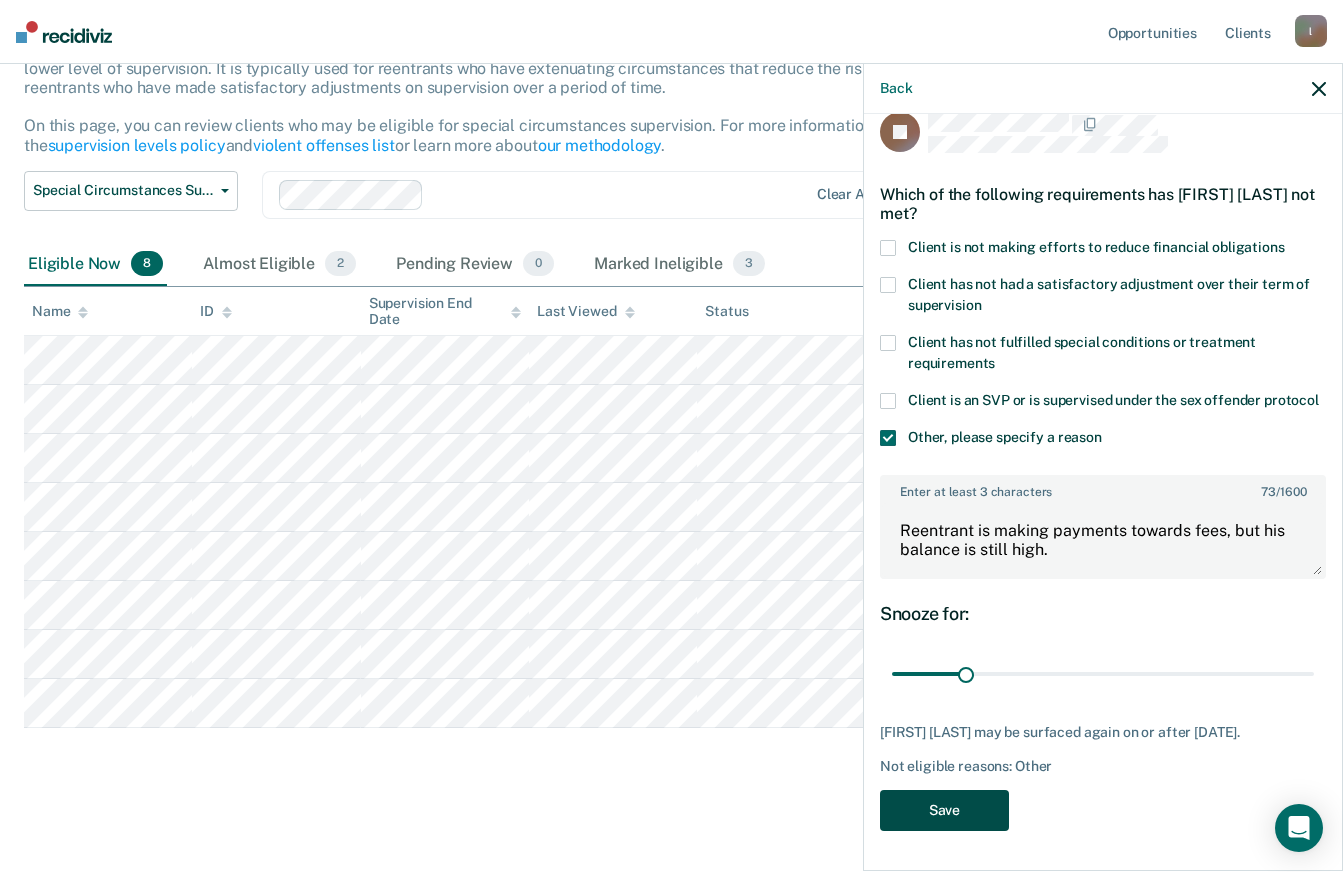 click on "Save" at bounding box center [944, 810] 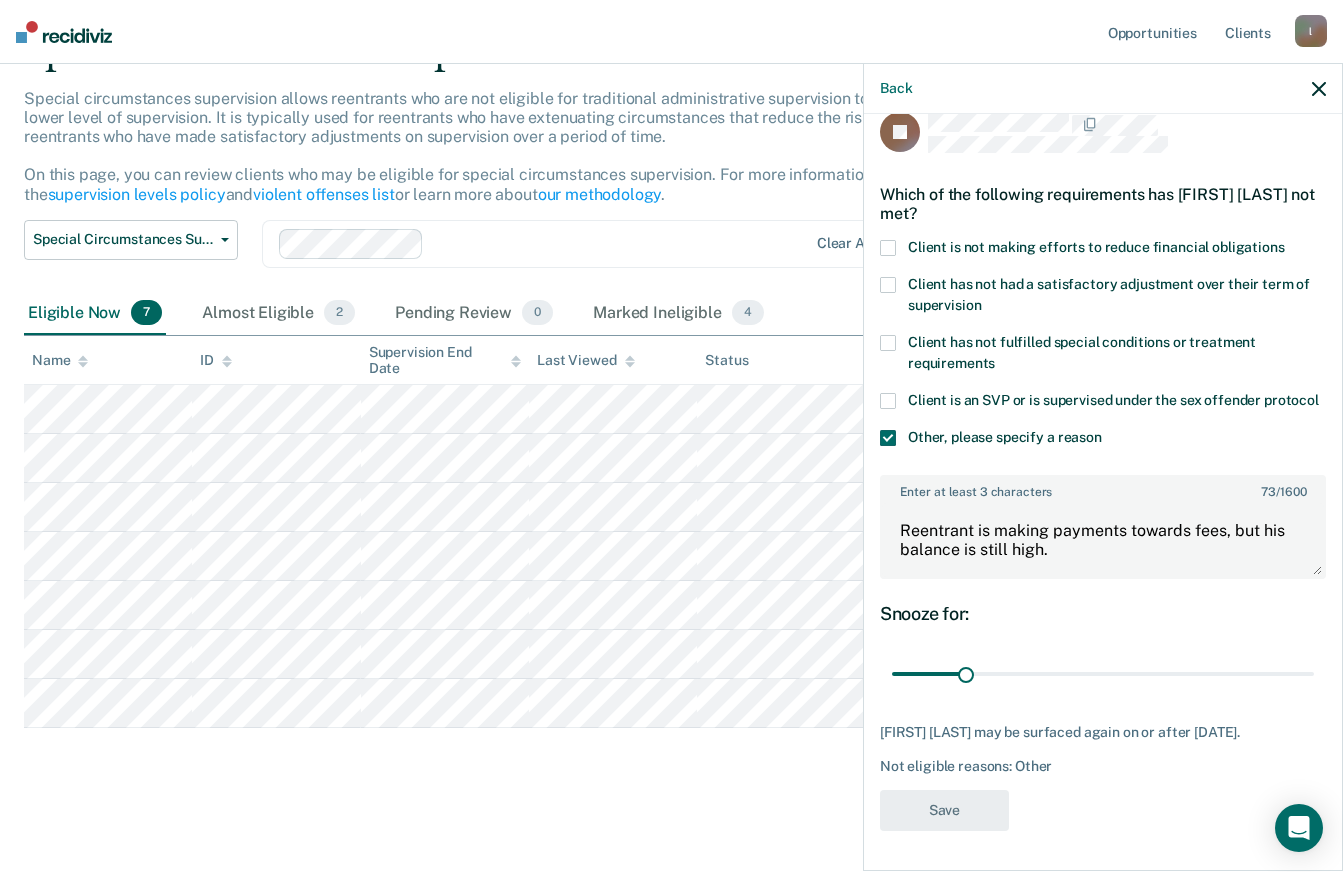 scroll, scrollTop: 106, scrollLeft: 0, axis: vertical 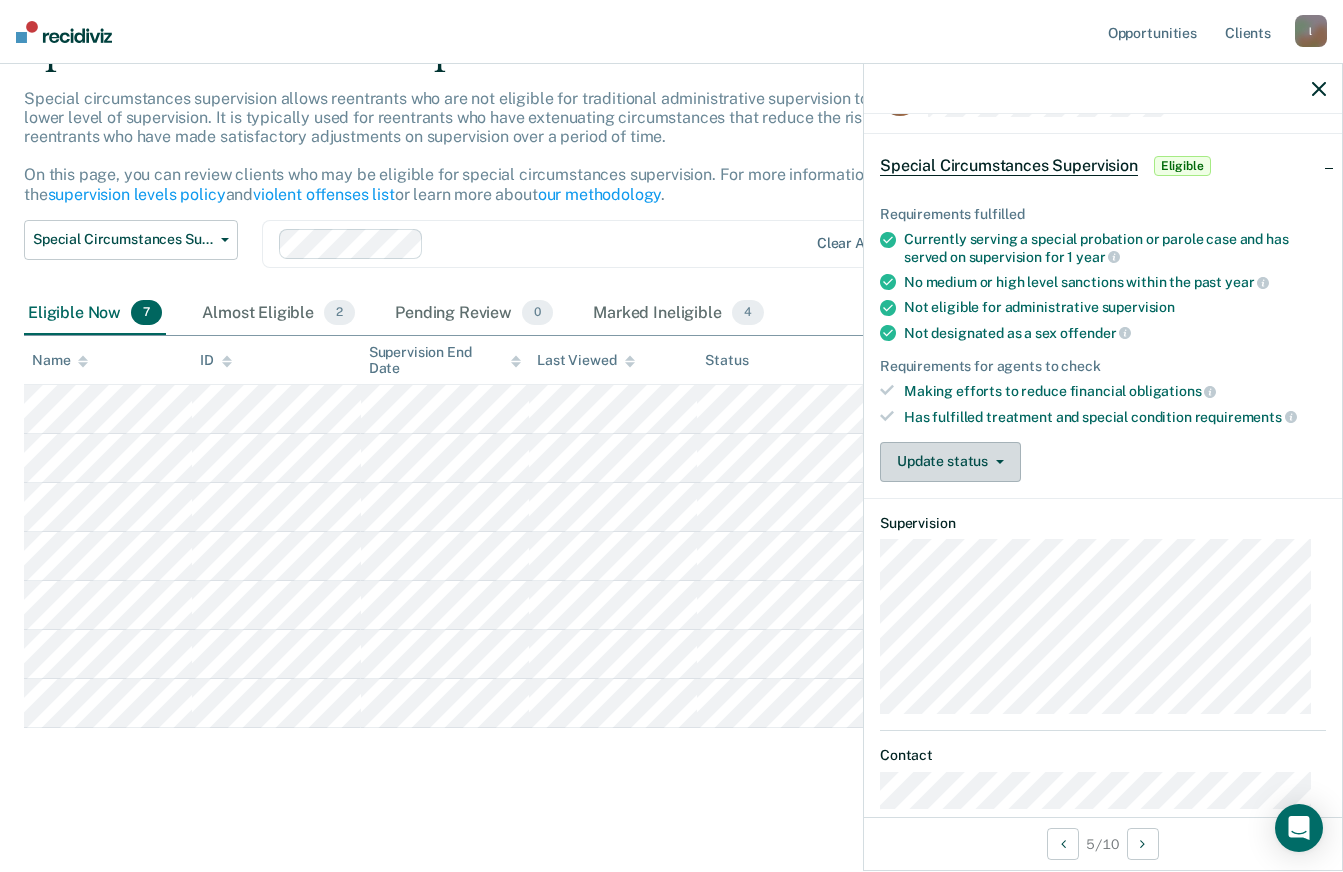 click on "Update status" at bounding box center (950, 462) 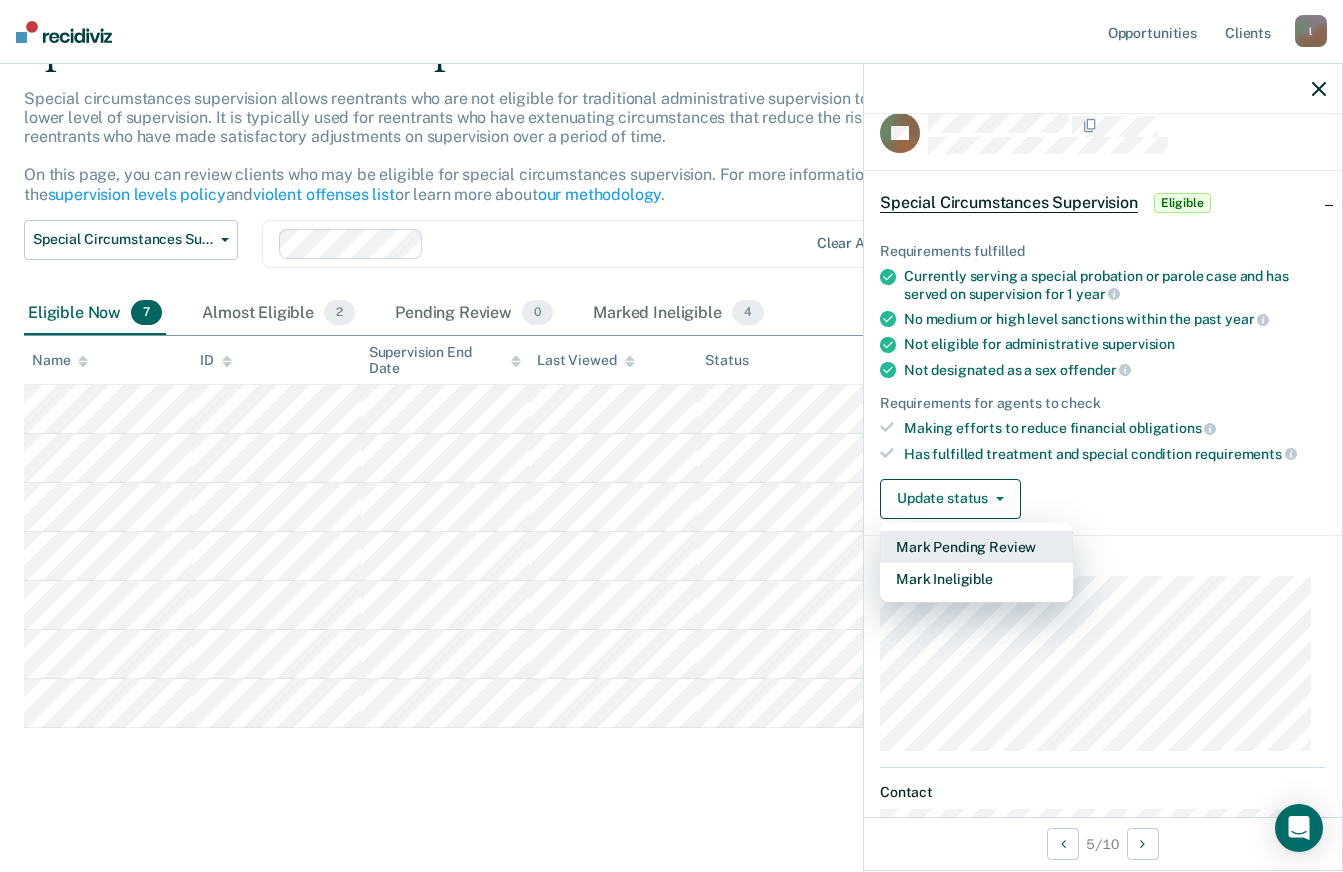 scroll, scrollTop: 0, scrollLeft: 0, axis: both 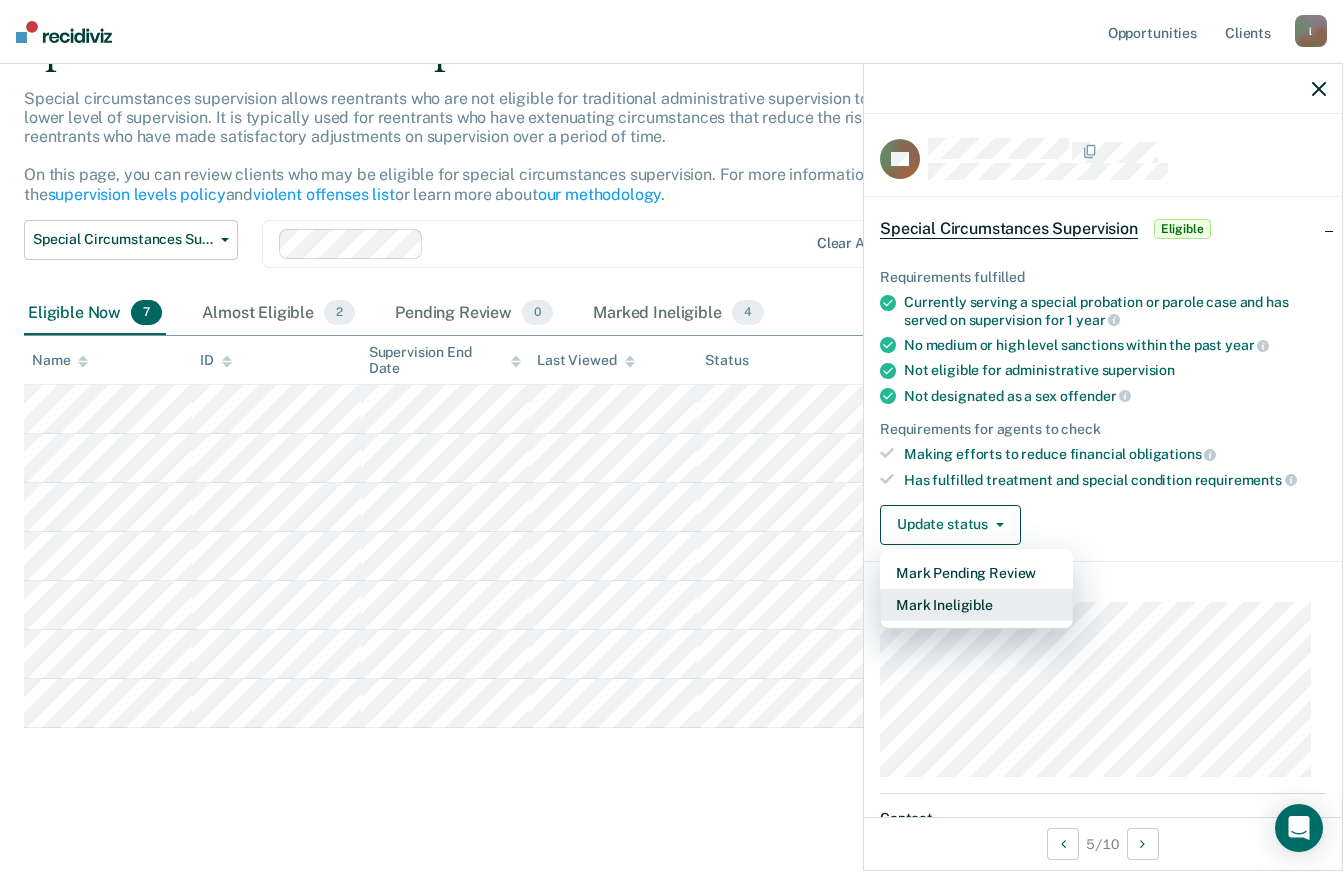 click on "Mark Ineligible" at bounding box center (976, 605) 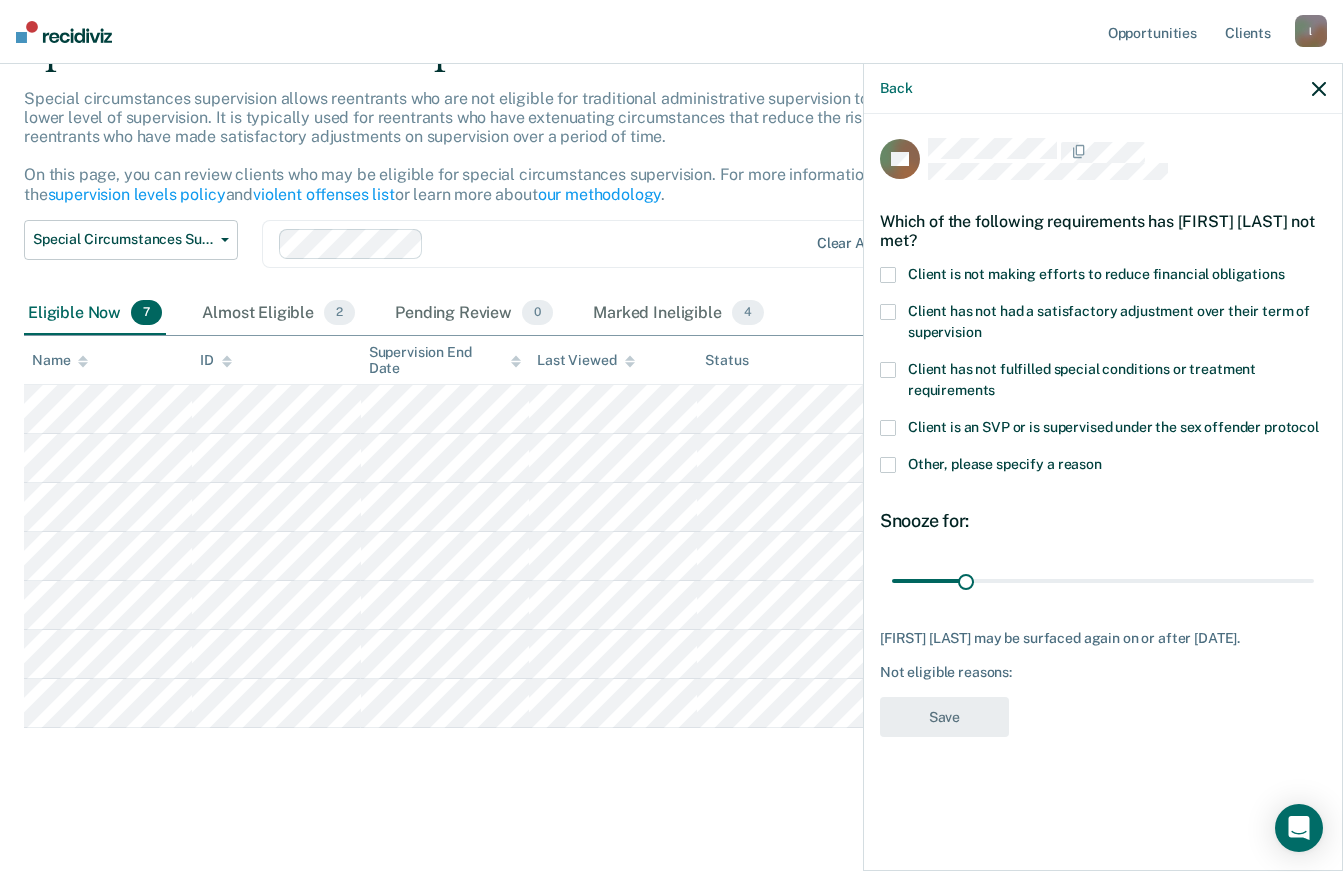 click on "Client is not making efforts to reduce financial obligations" at bounding box center (1096, 274) 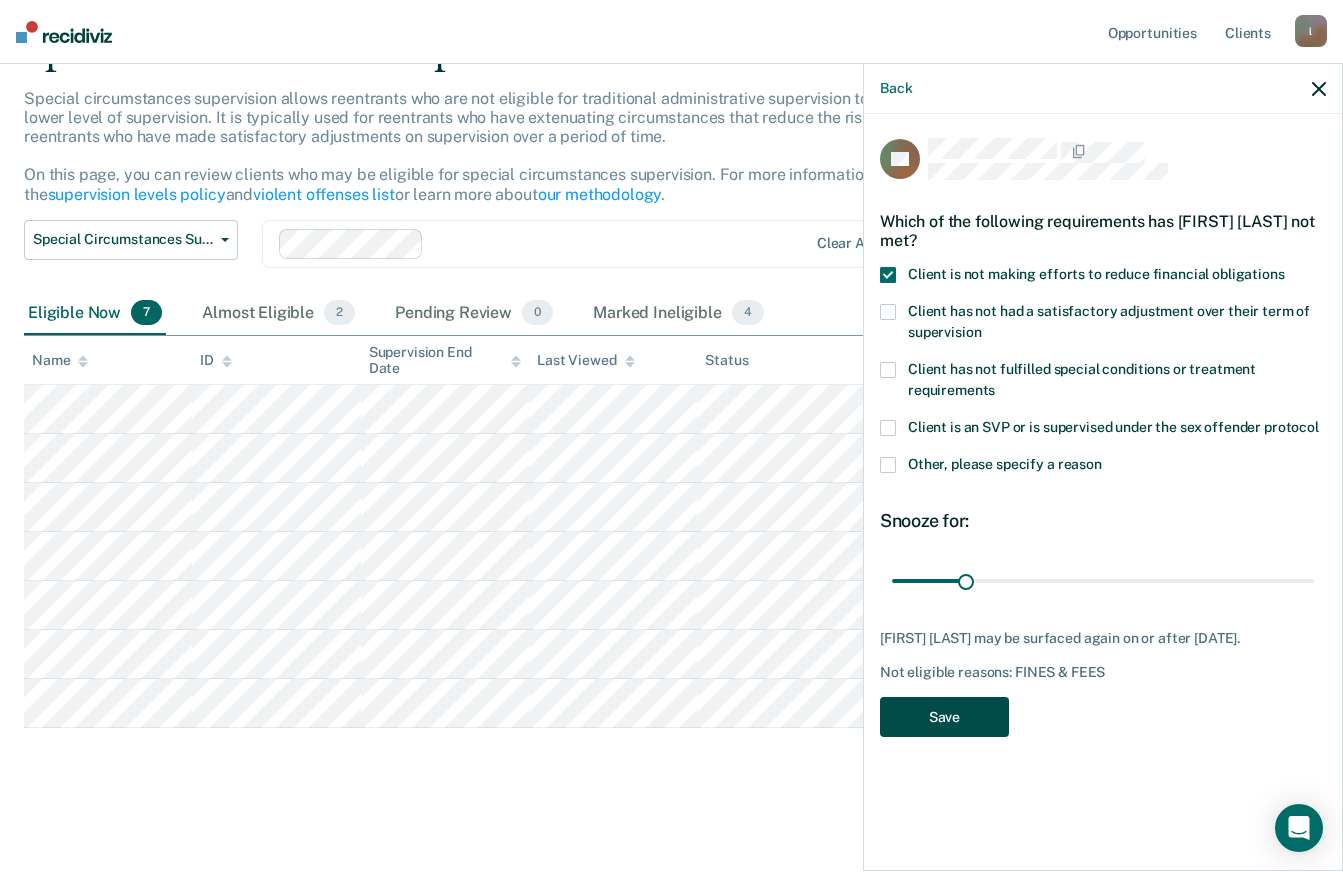 click on "Save" at bounding box center [944, 717] 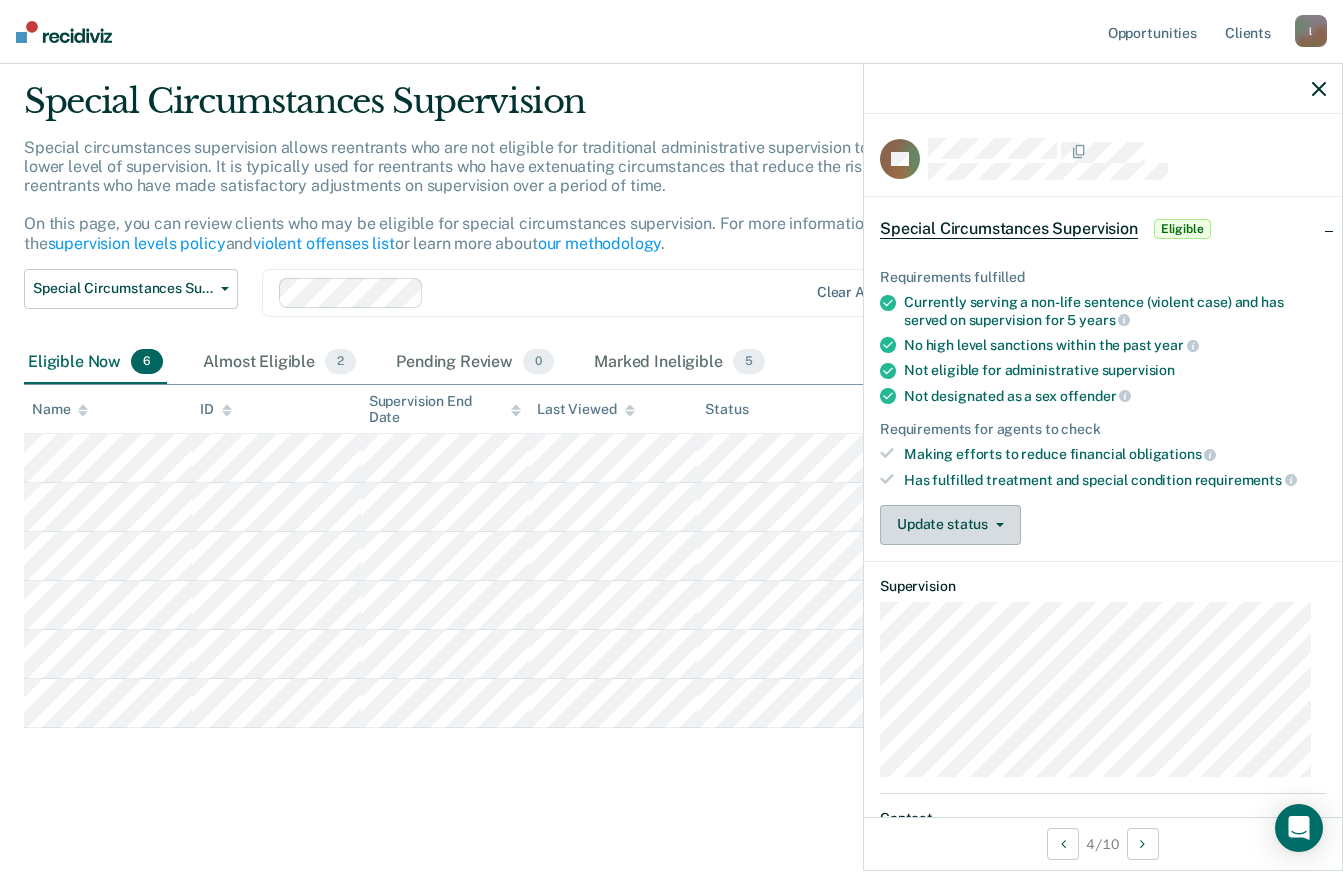 click on "Update status" at bounding box center [950, 525] 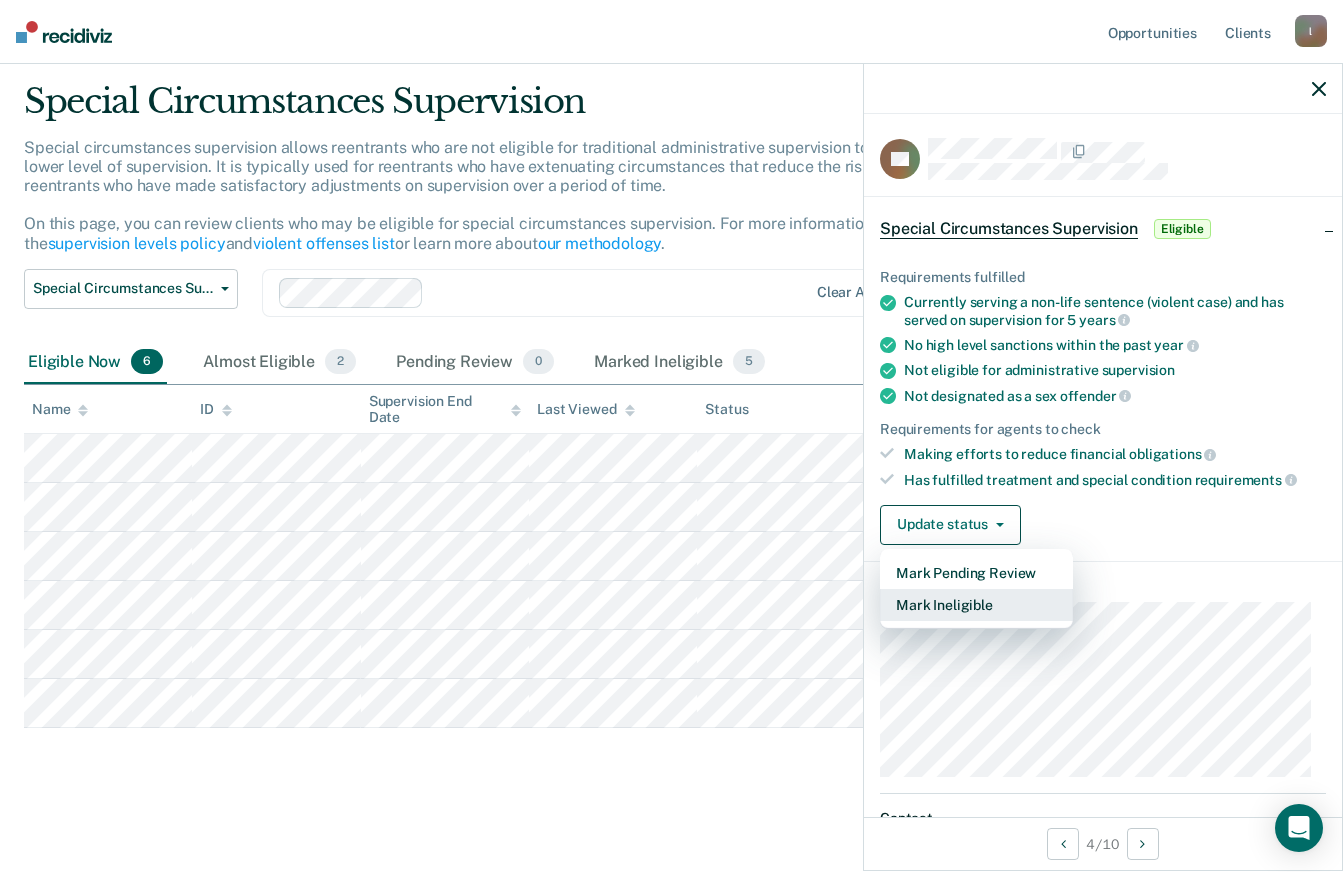 click on "Mark Ineligible" at bounding box center (976, 605) 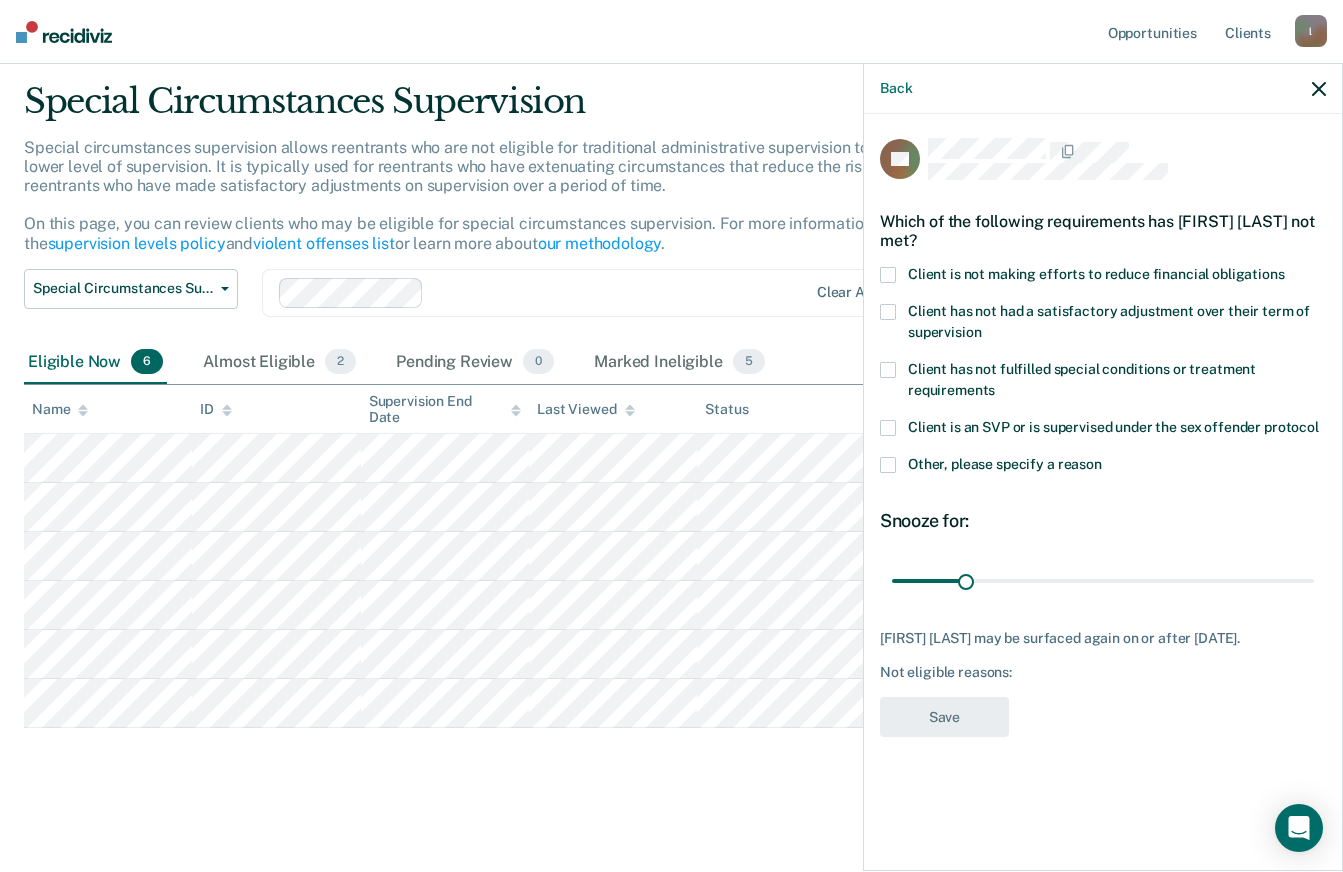click on "Client is not making efforts to reduce financial obligations" at bounding box center (1096, 274) 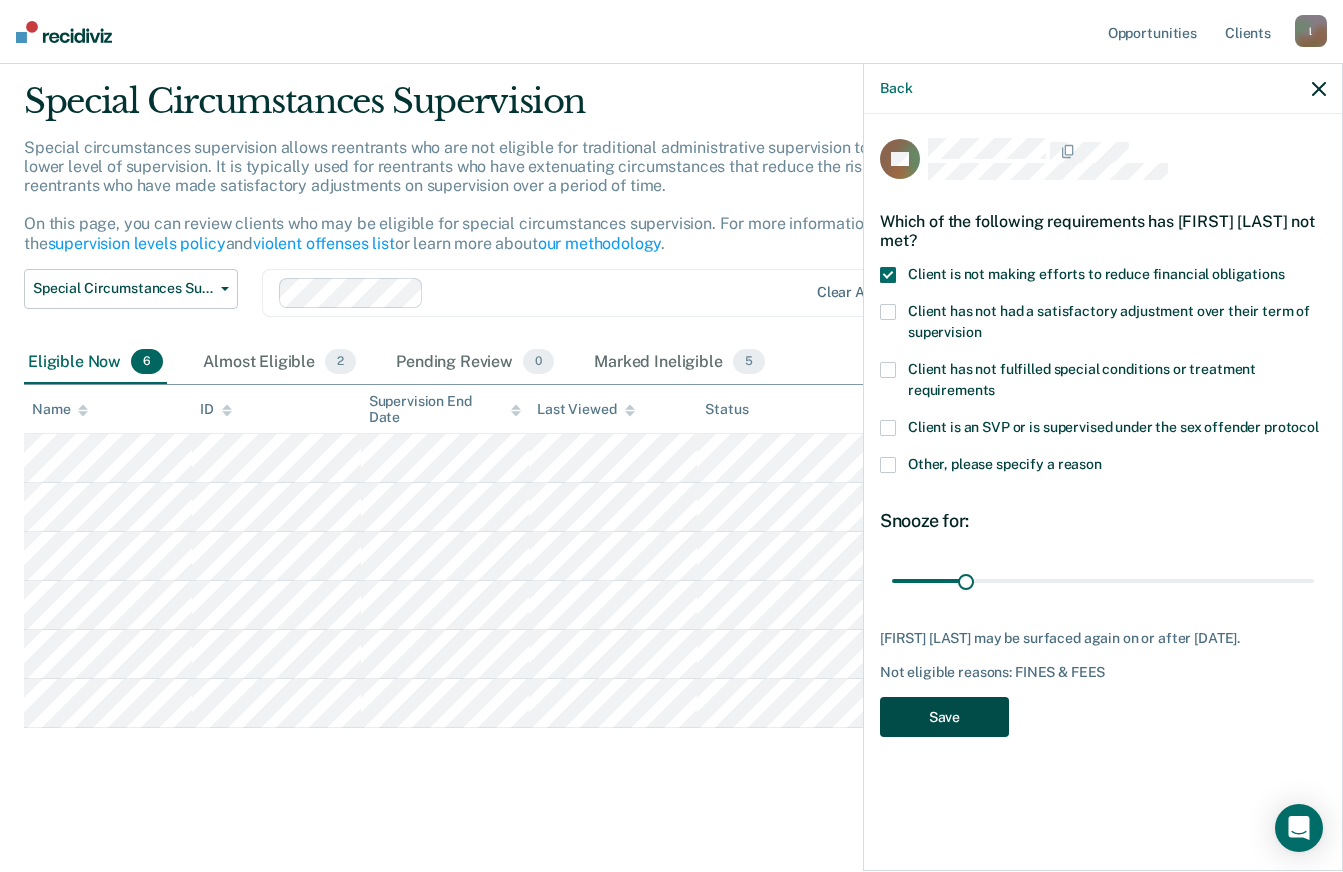 click on "Save" at bounding box center (944, 717) 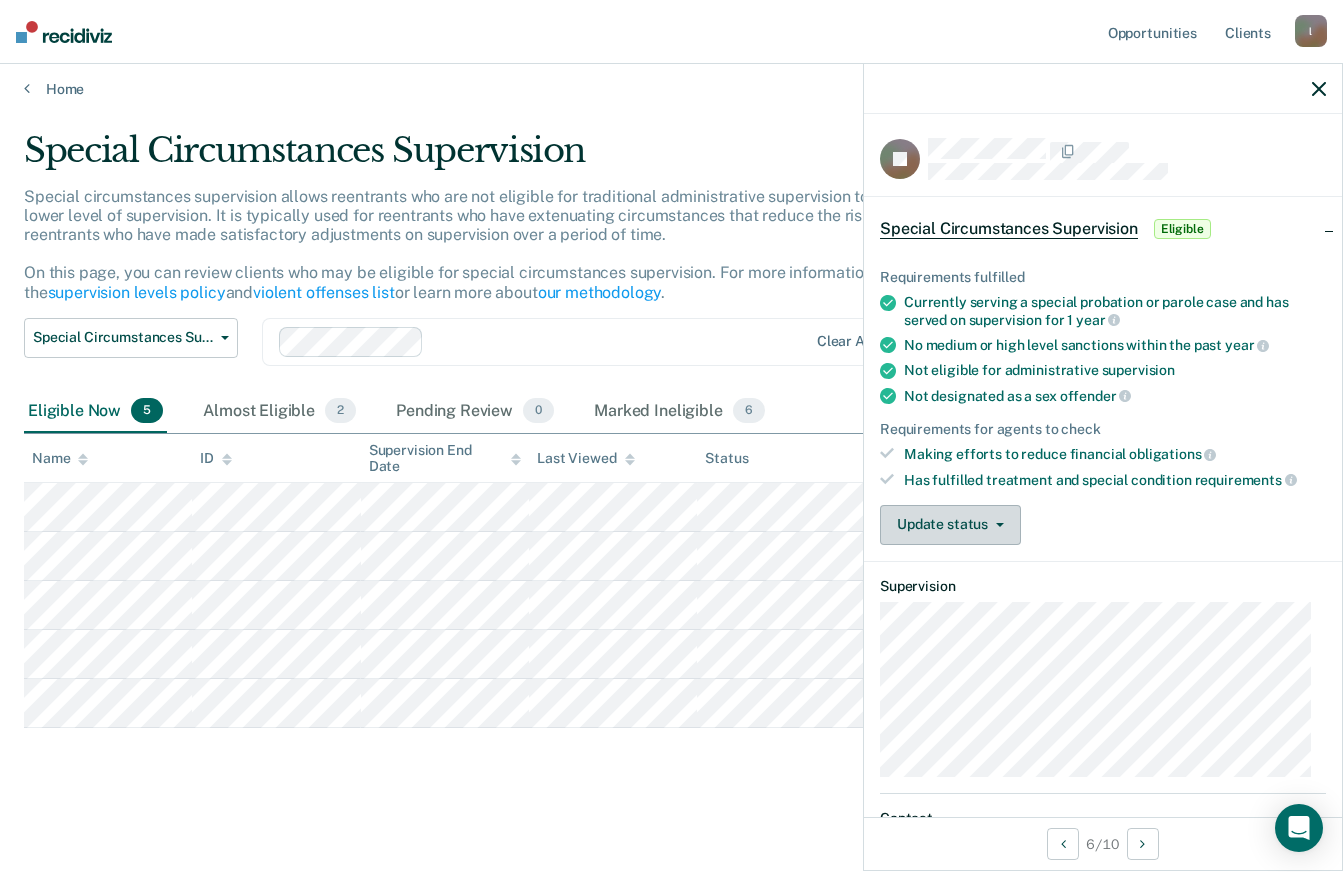 click on "Update status" at bounding box center (950, 525) 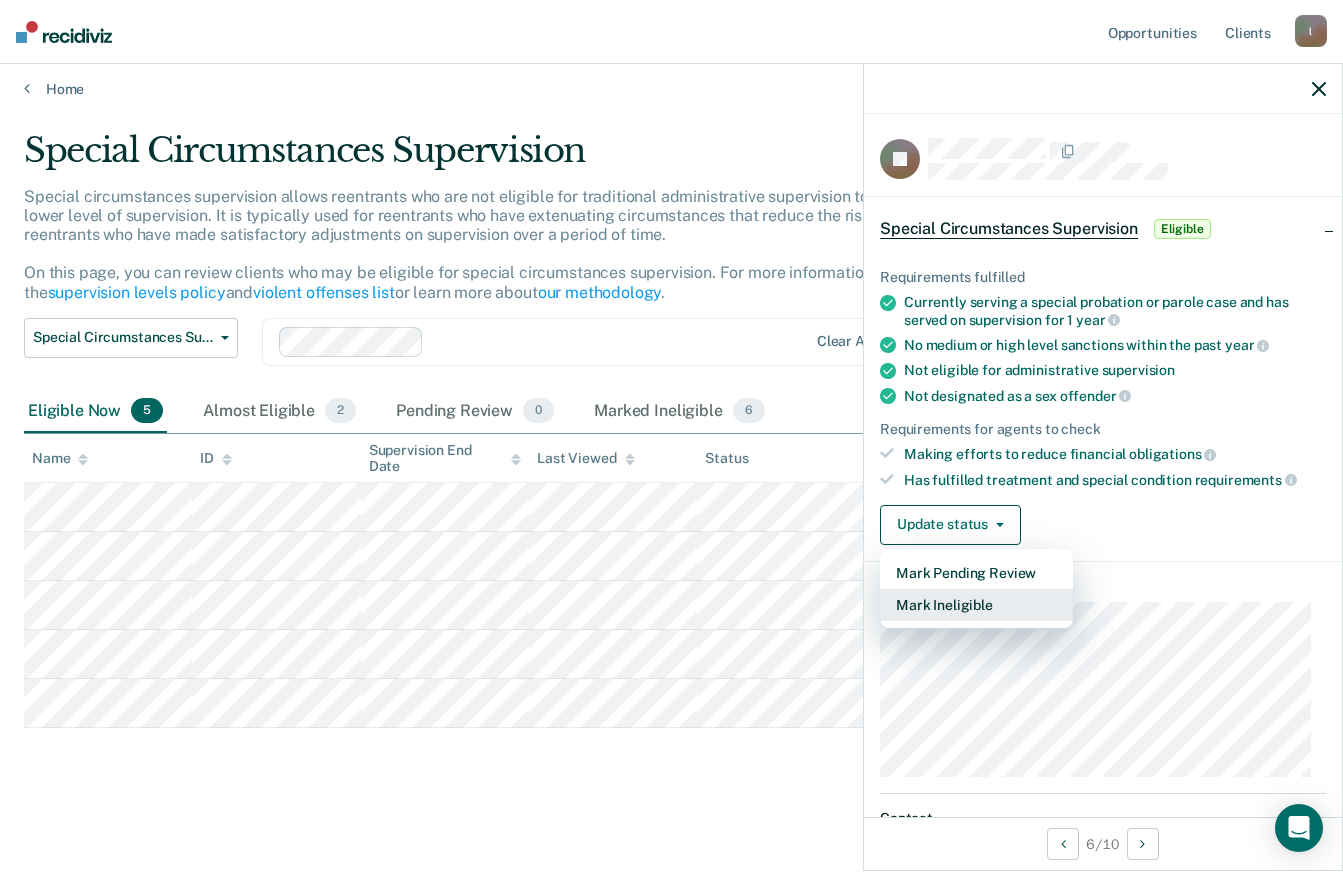 click on "Mark Ineligible" at bounding box center [976, 605] 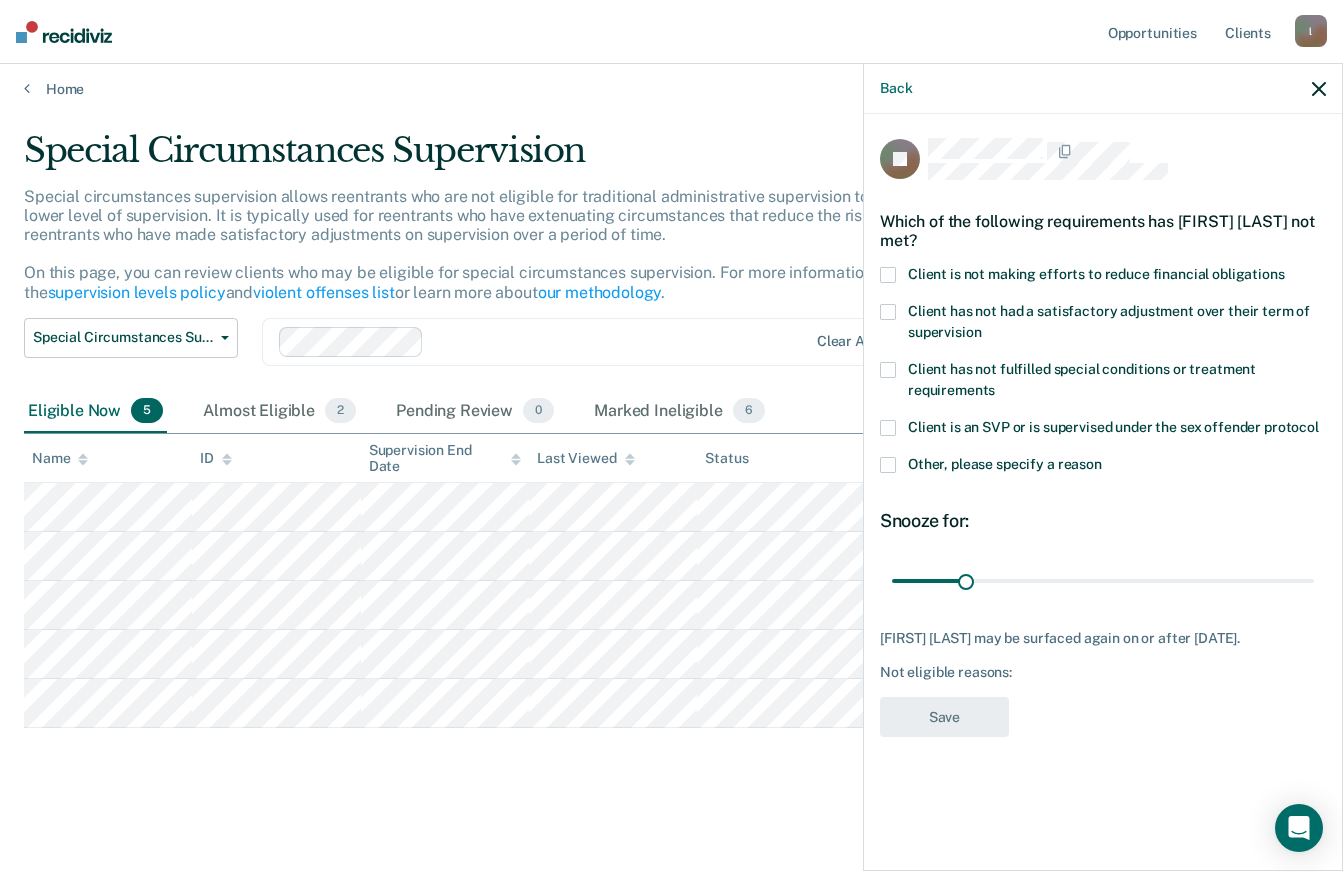 click on "Client is not making efforts to reduce financial obligations" at bounding box center [1096, 274] 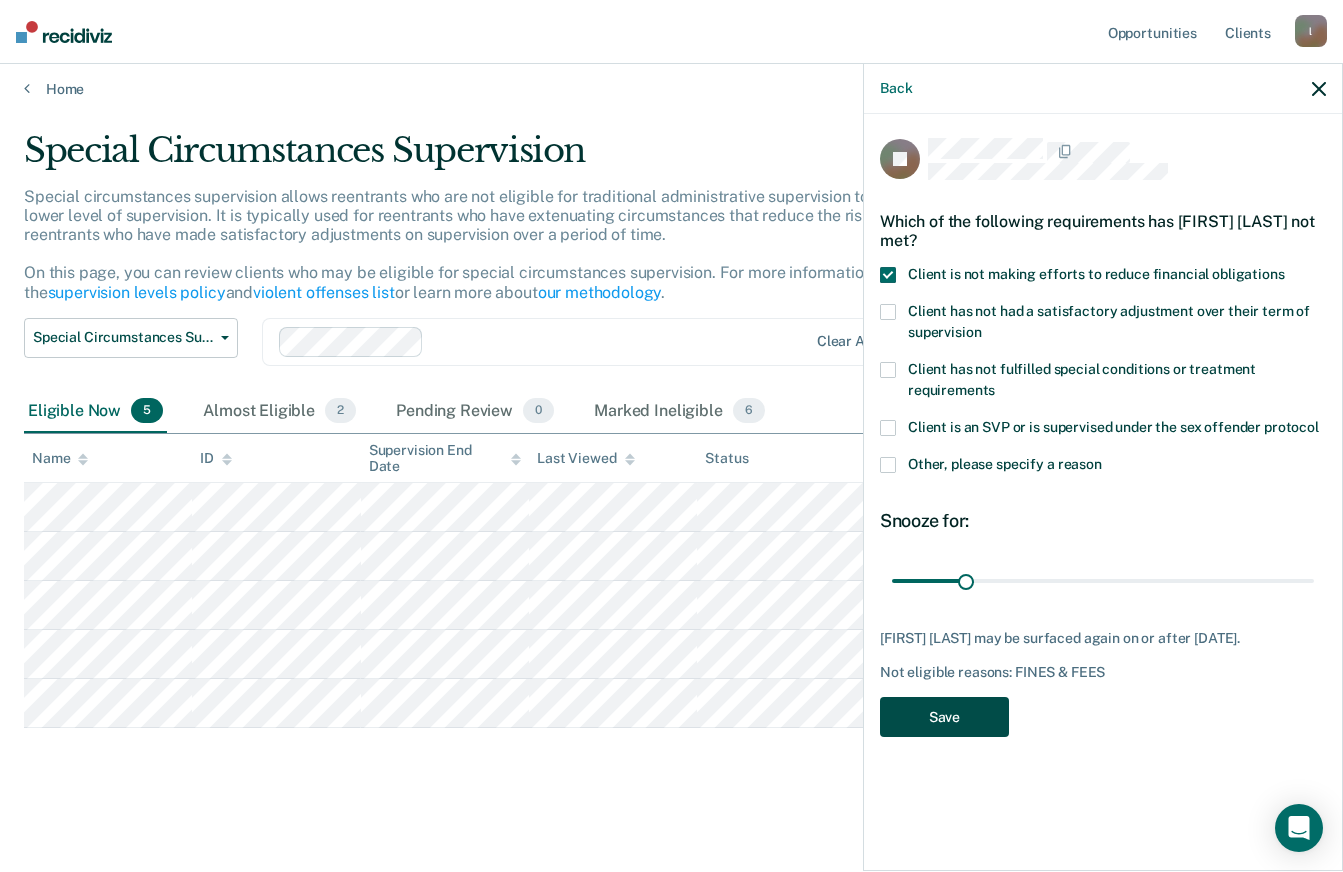 click on "Save" at bounding box center (944, 717) 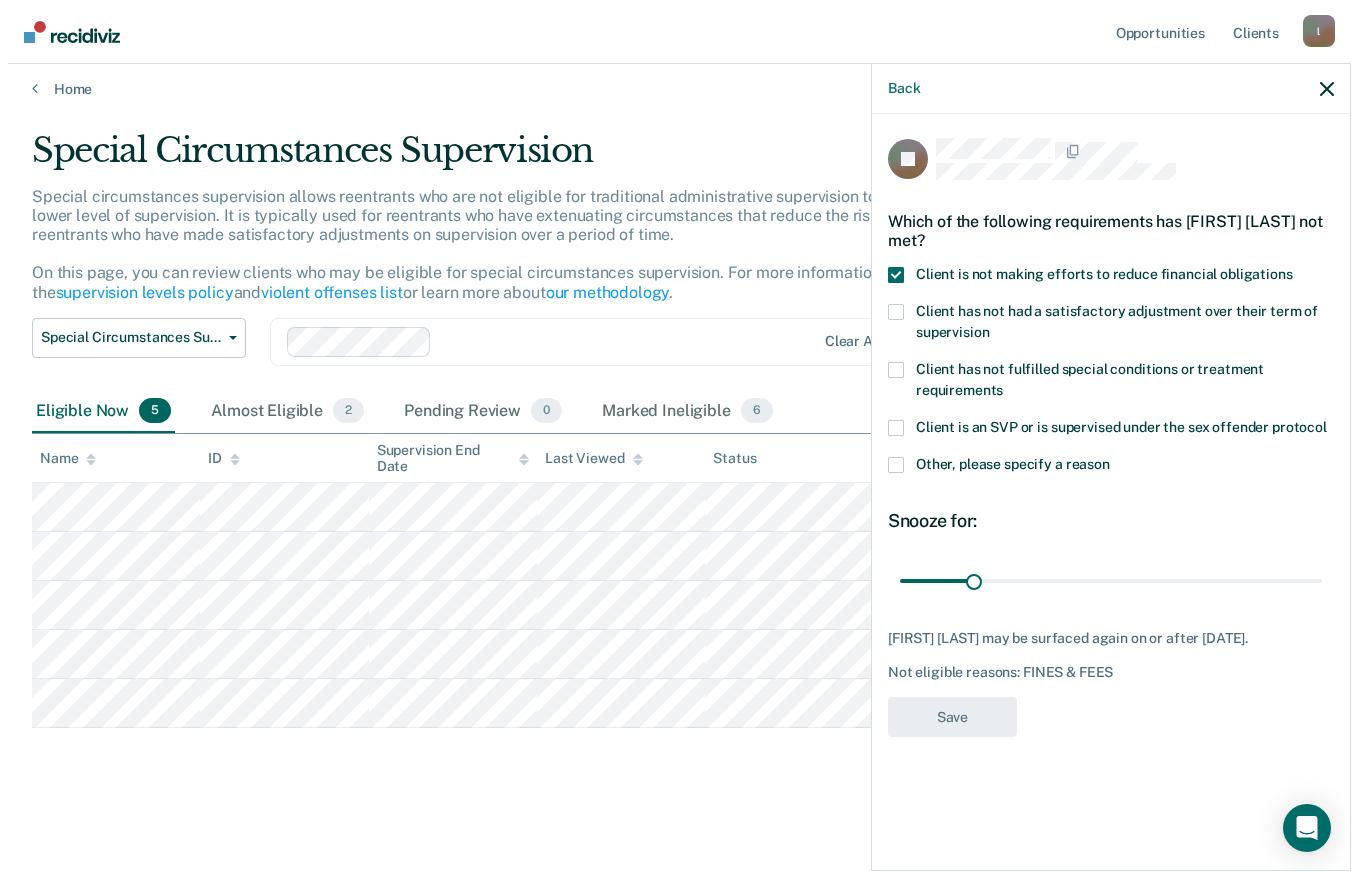 scroll, scrollTop: 0, scrollLeft: 0, axis: both 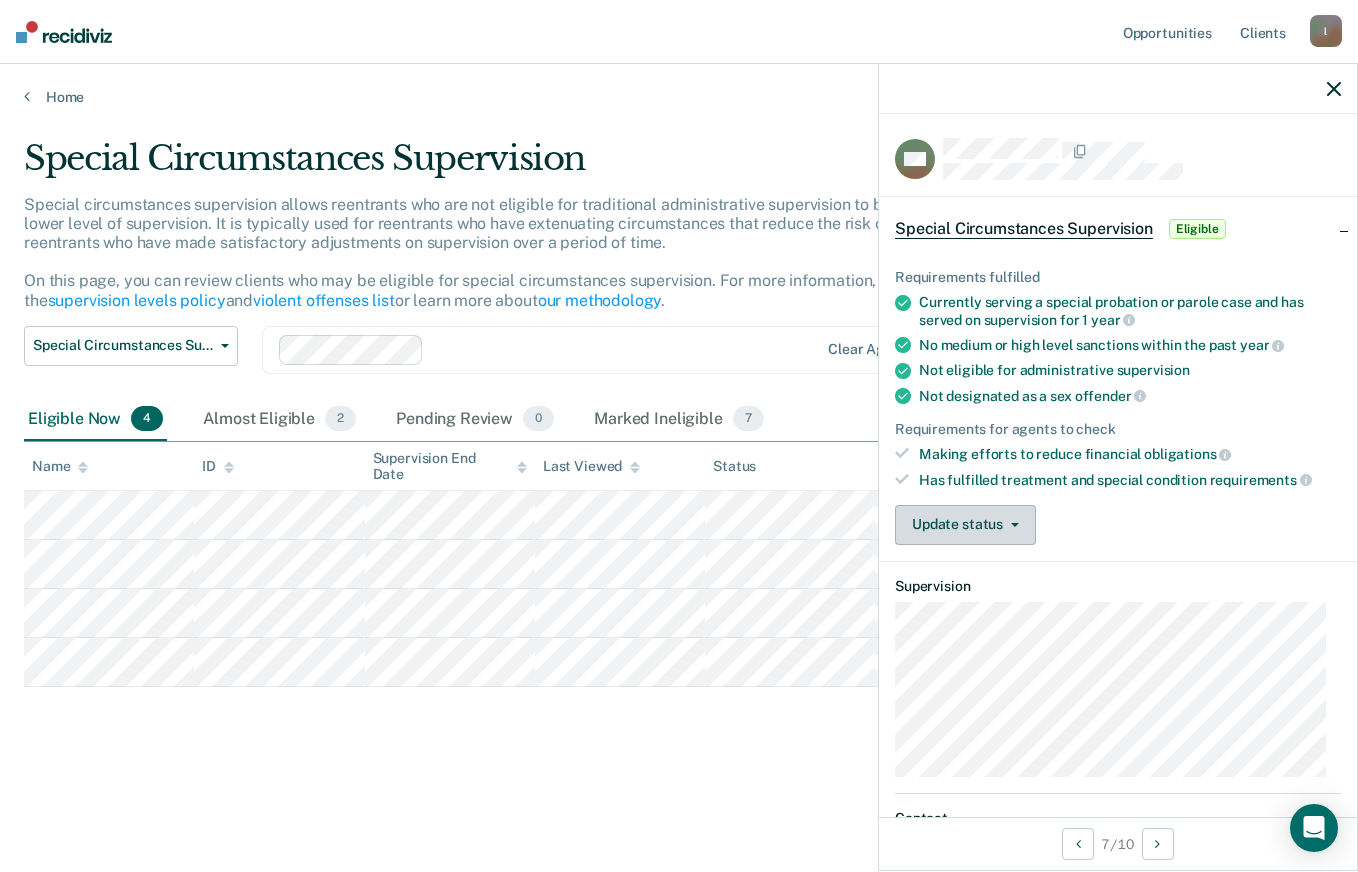 click on "Update status" at bounding box center [965, 525] 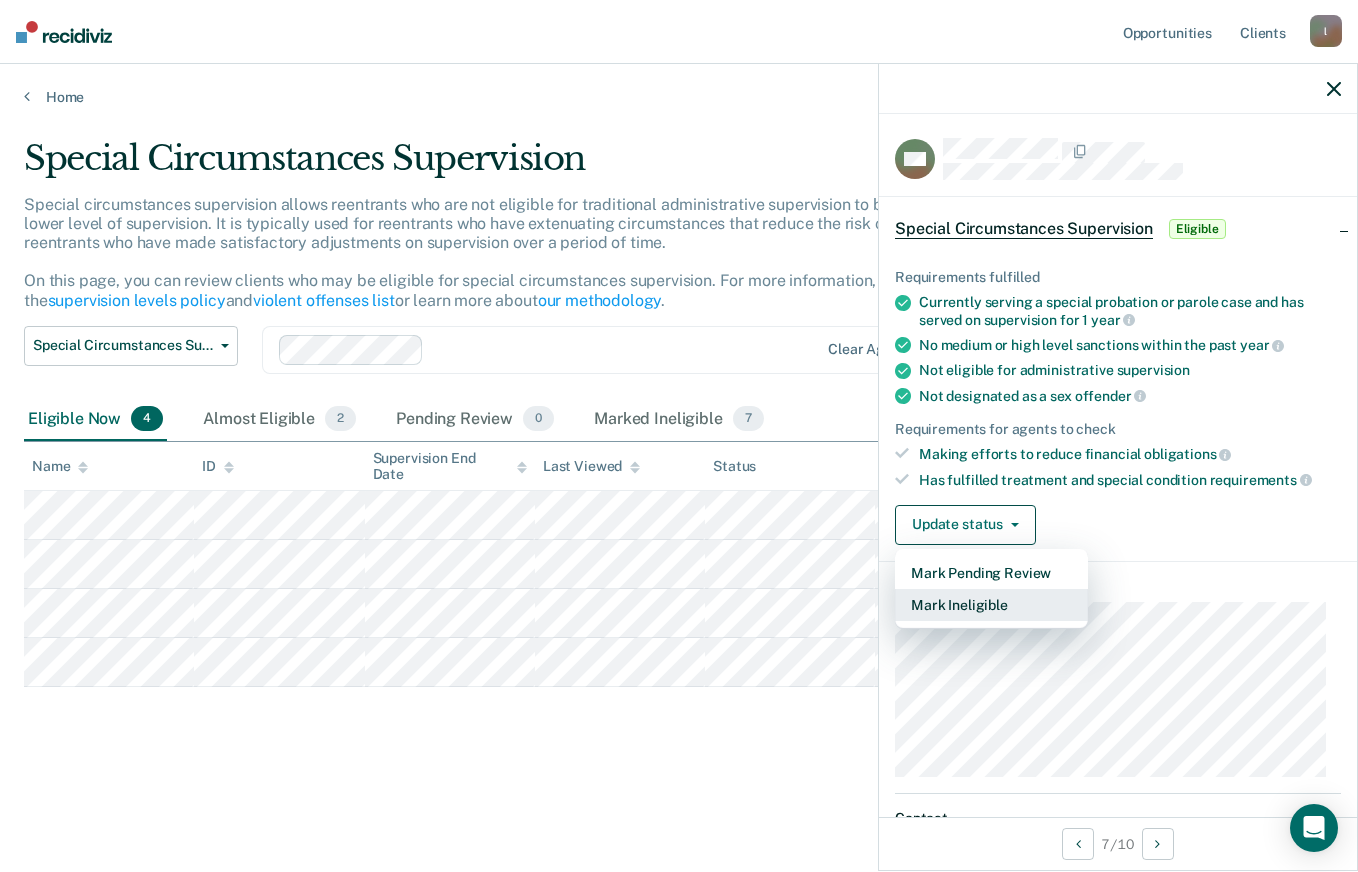 click on "Mark Ineligible" at bounding box center (991, 605) 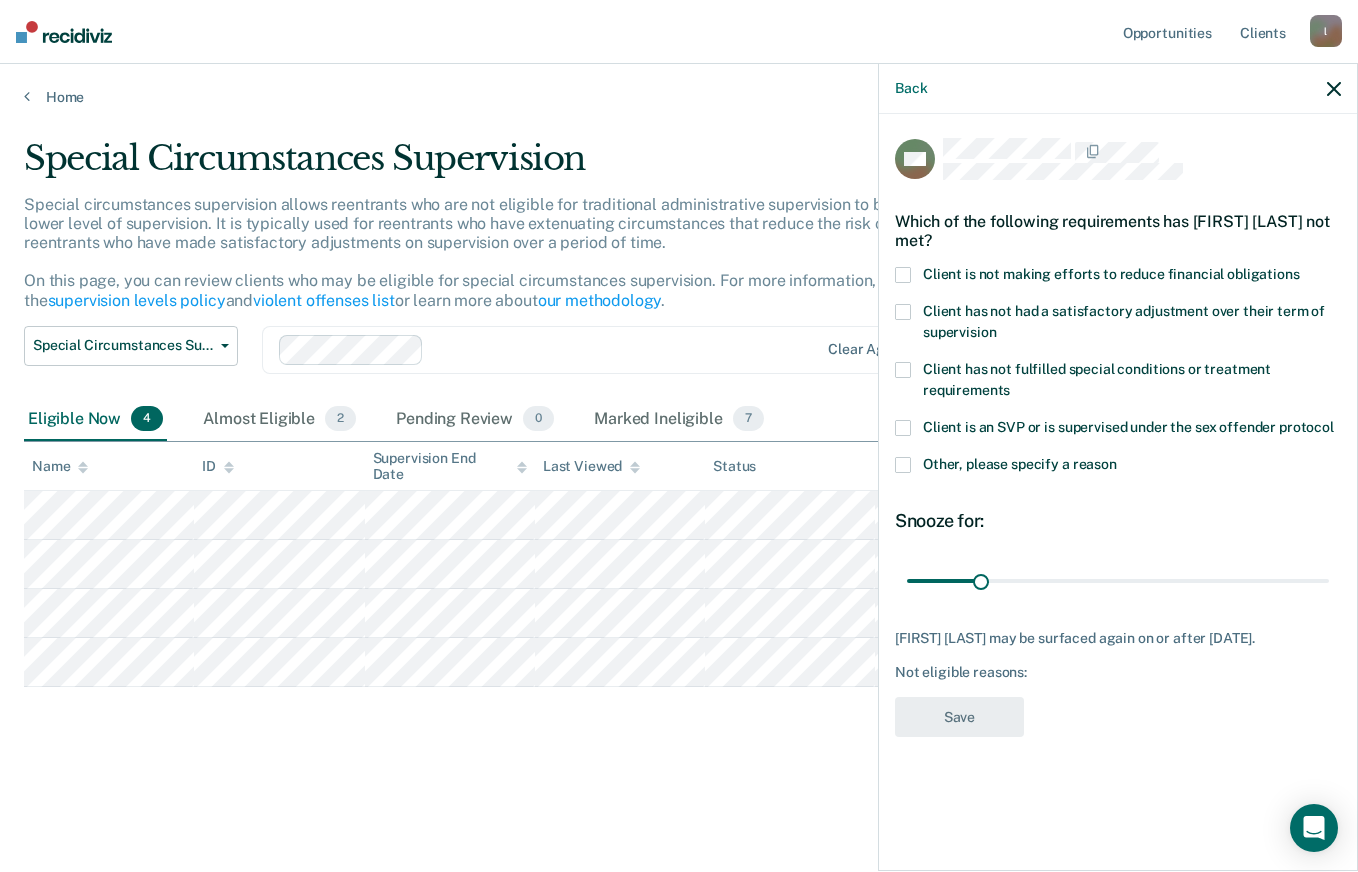 click on "Client is not making efforts to reduce financial obligations" at bounding box center [1111, 274] 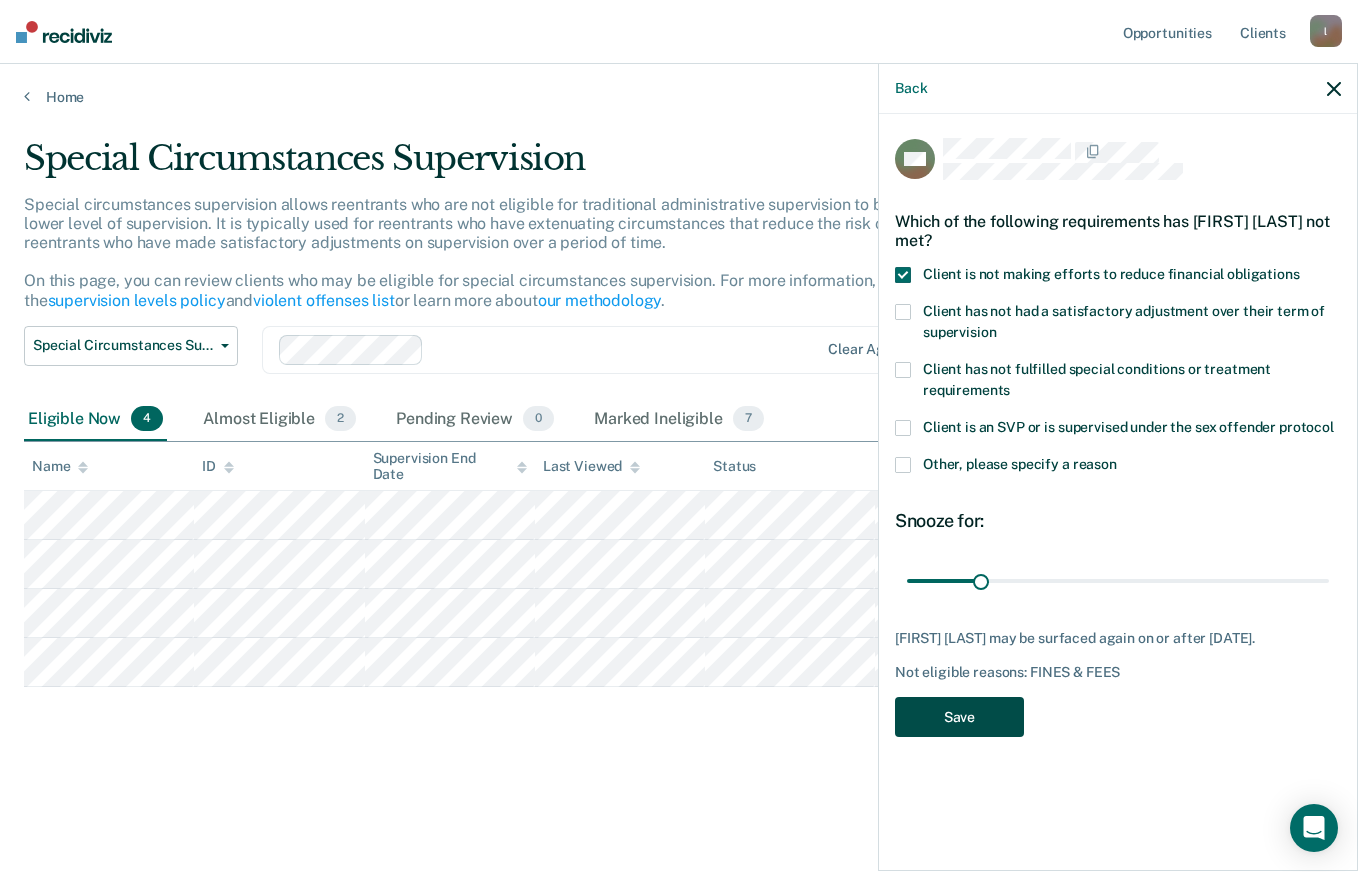 click on "Save" at bounding box center (959, 717) 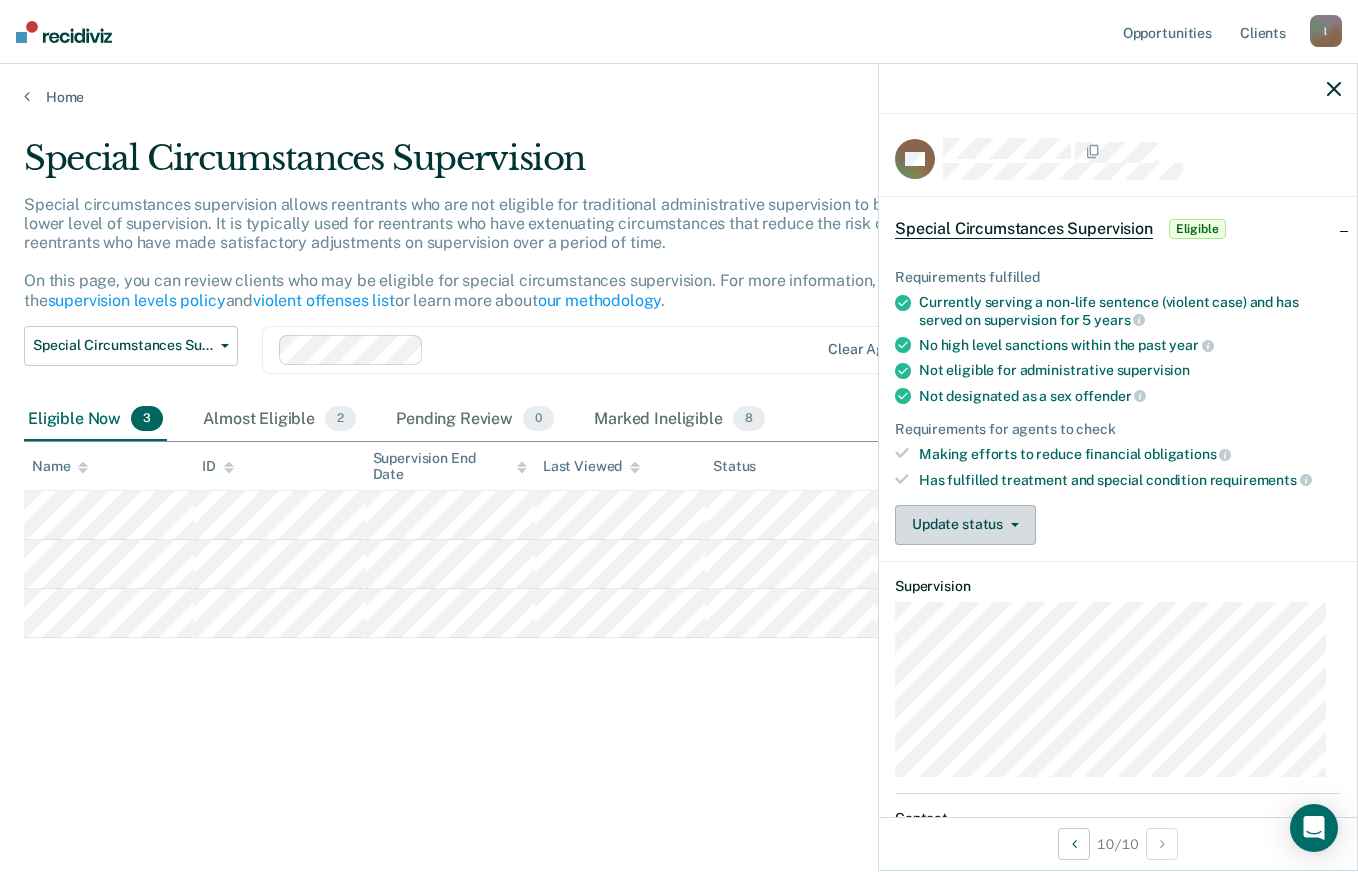 click on "Update status" at bounding box center (965, 525) 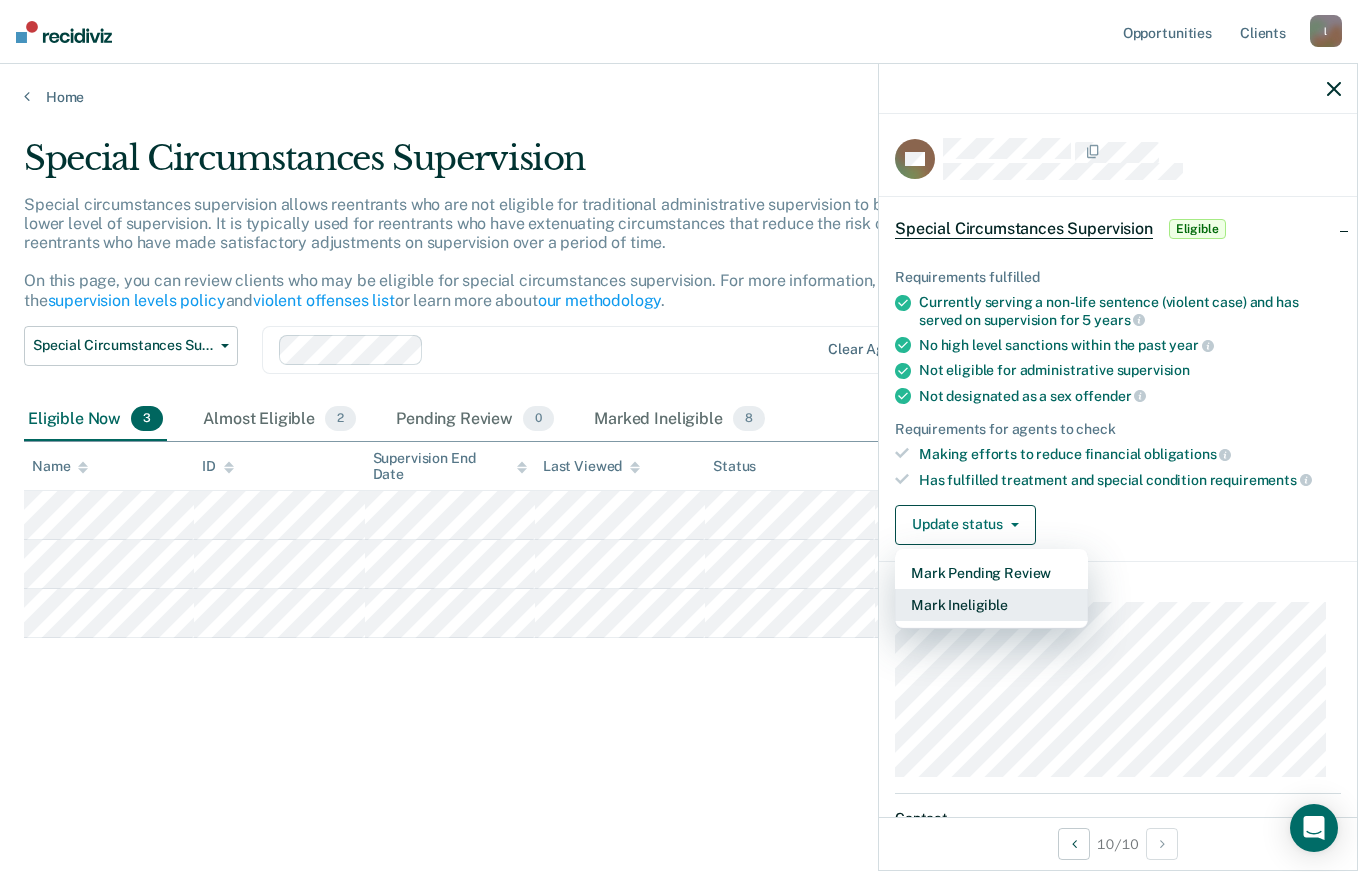 click on "Mark Ineligible" at bounding box center [991, 605] 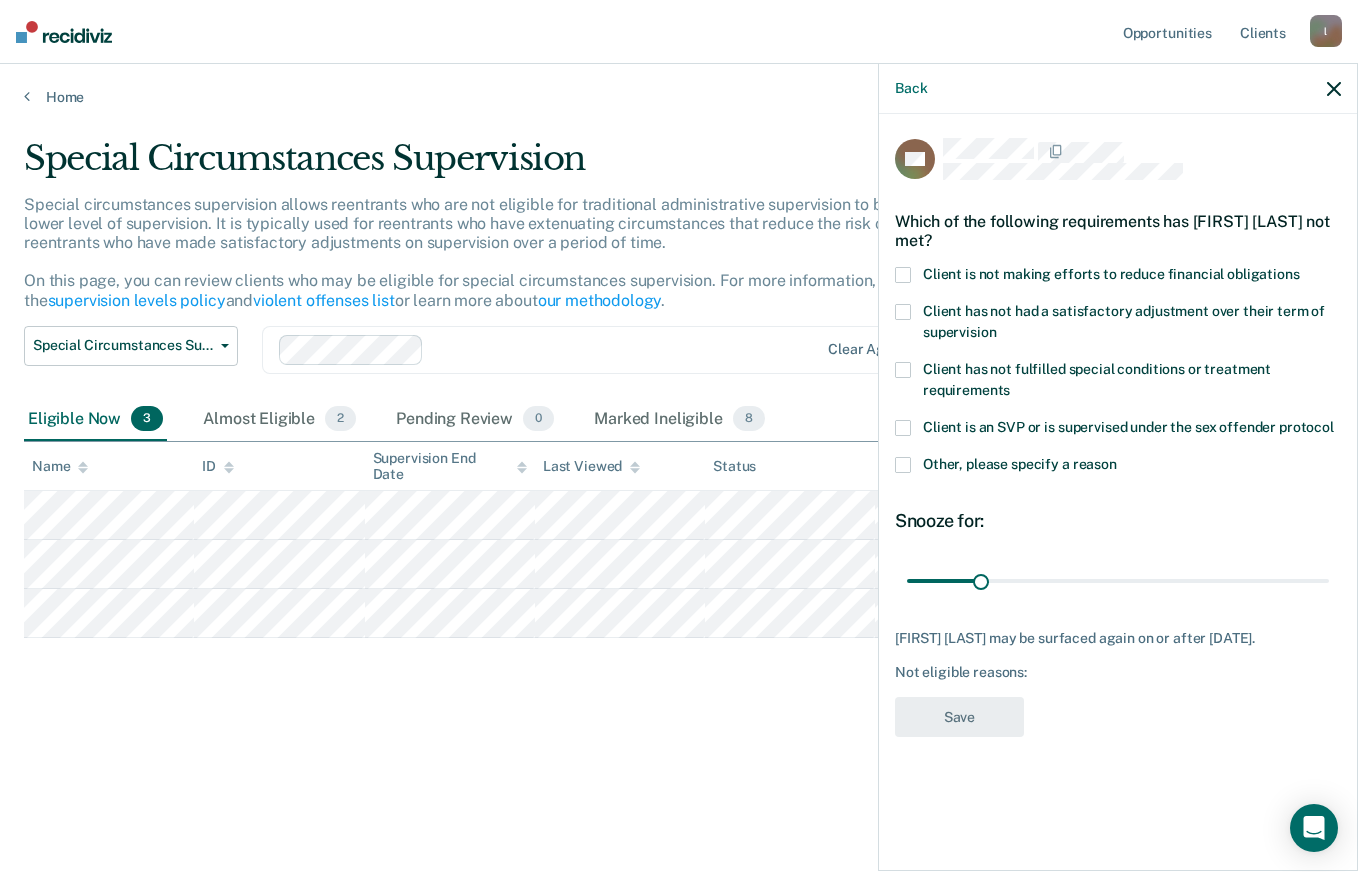 click on "Client is not making efforts to reduce financial obligations" at bounding box center [1111, 274] 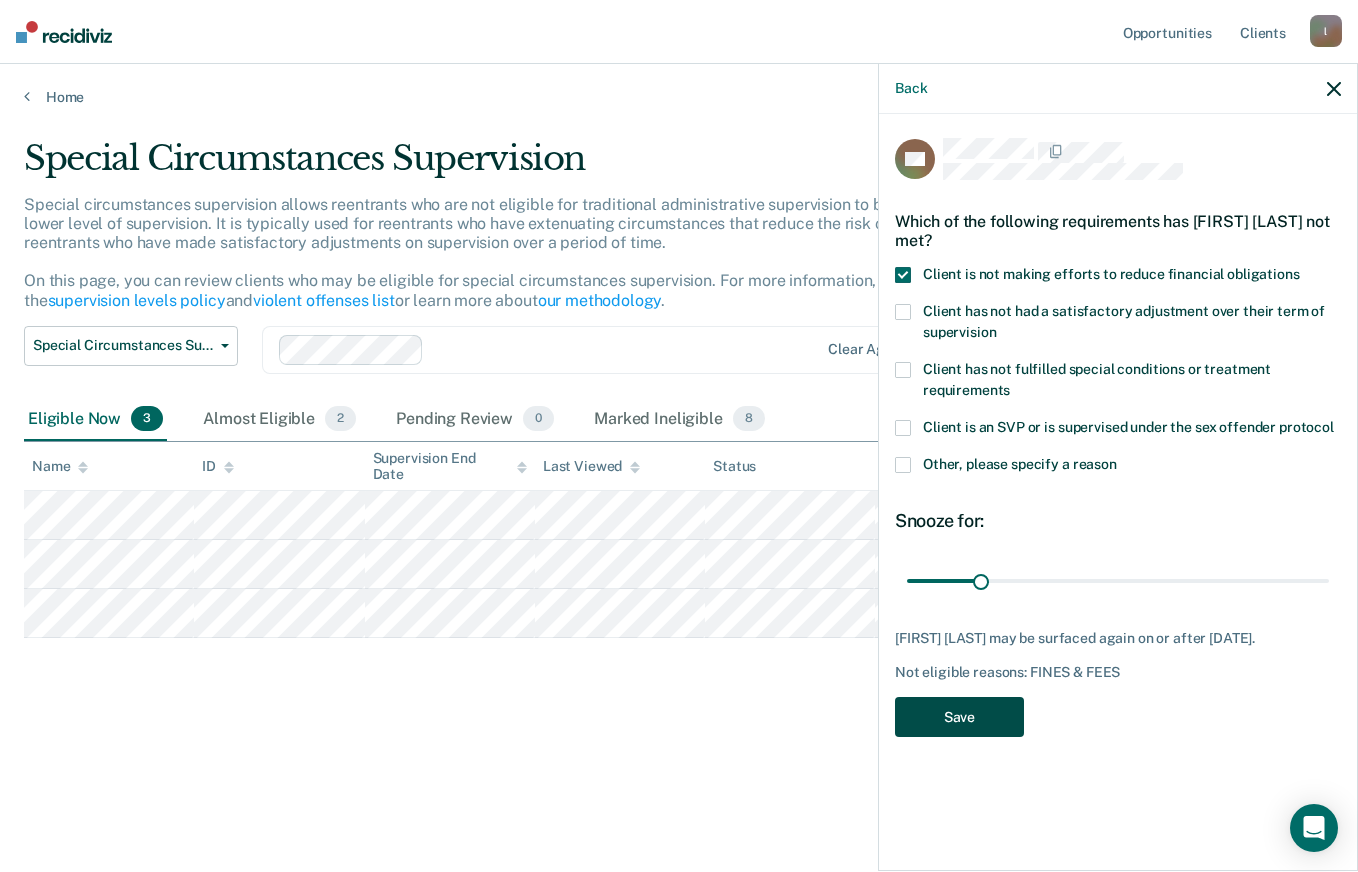 click on "Save" at bounding box center (959, 717) 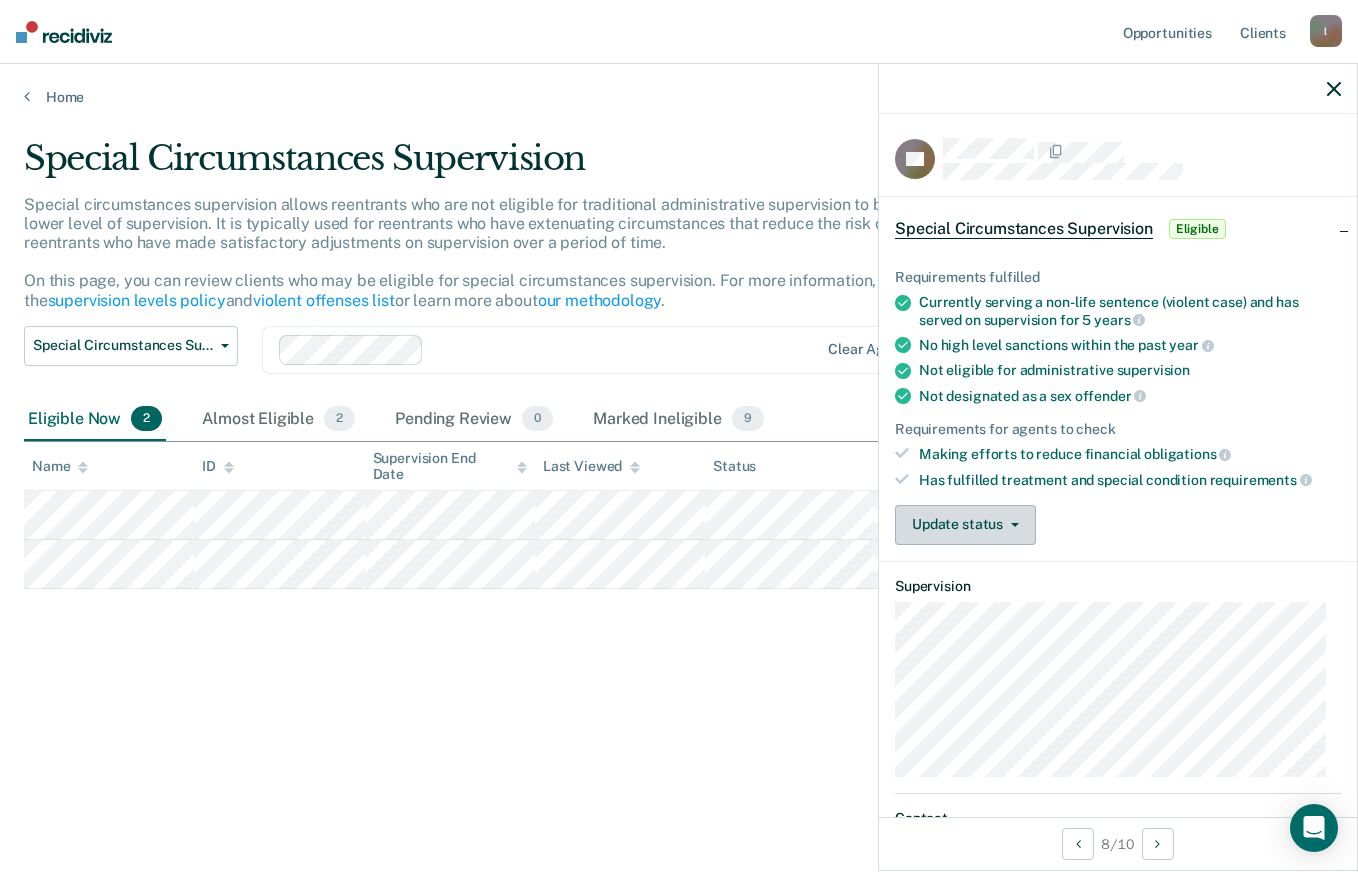 click on "Update status" at bounding box center [965, 525] 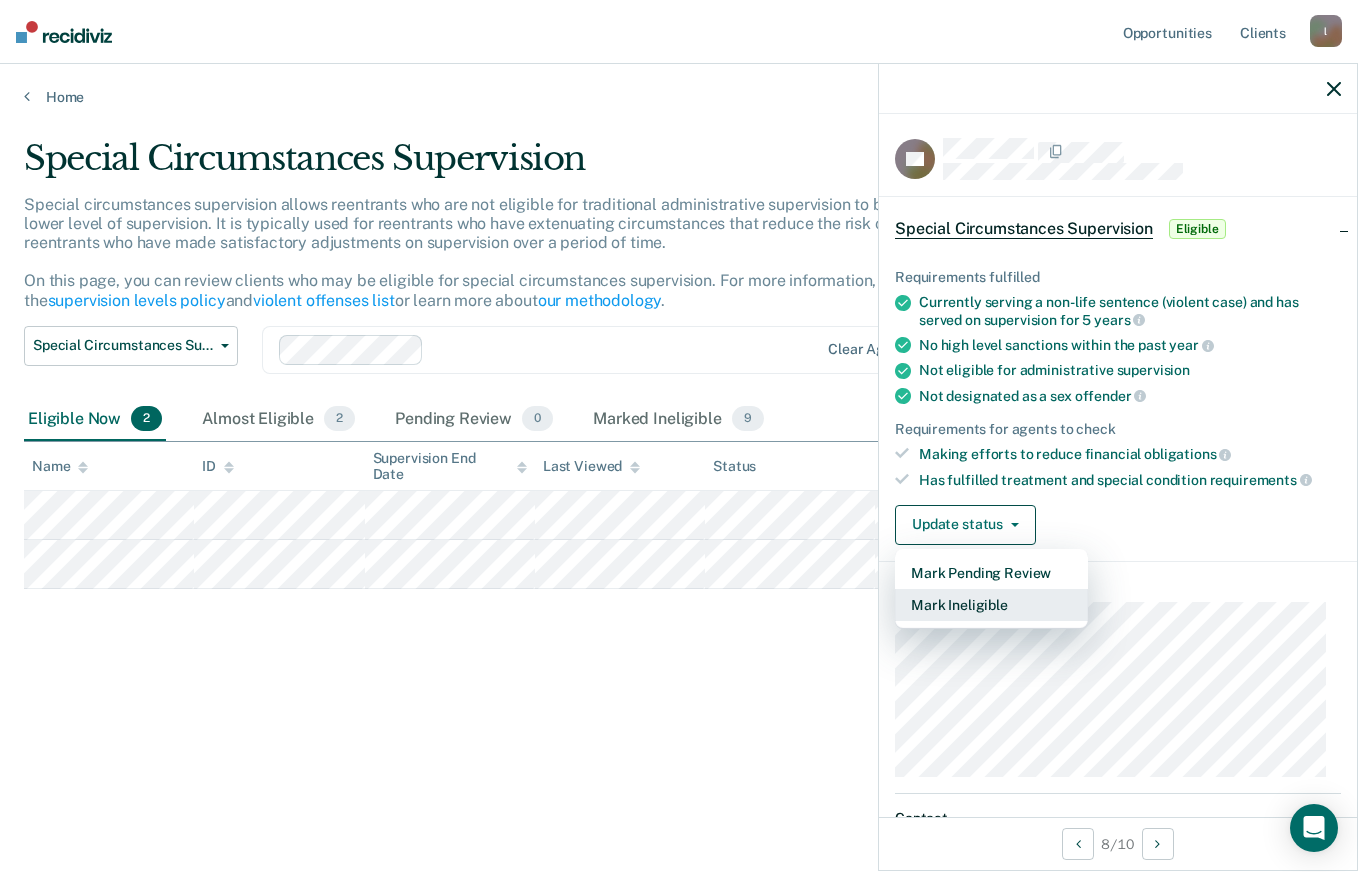 click on "Mark Ineligible" at bounding box center (991, 605) 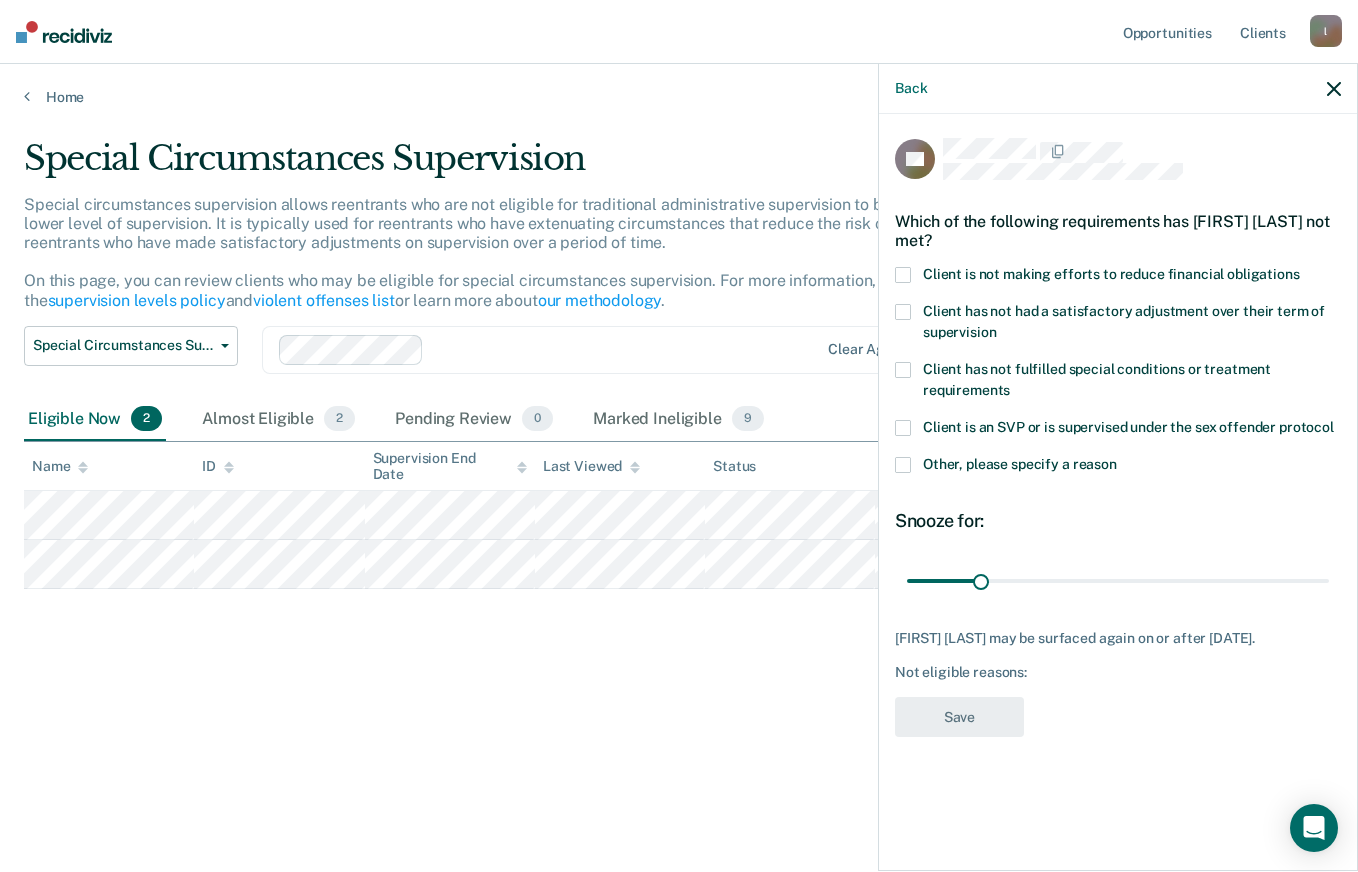 click on "Client is not making efforts to reduce financial obligations" at bounding box center [1111, 274] 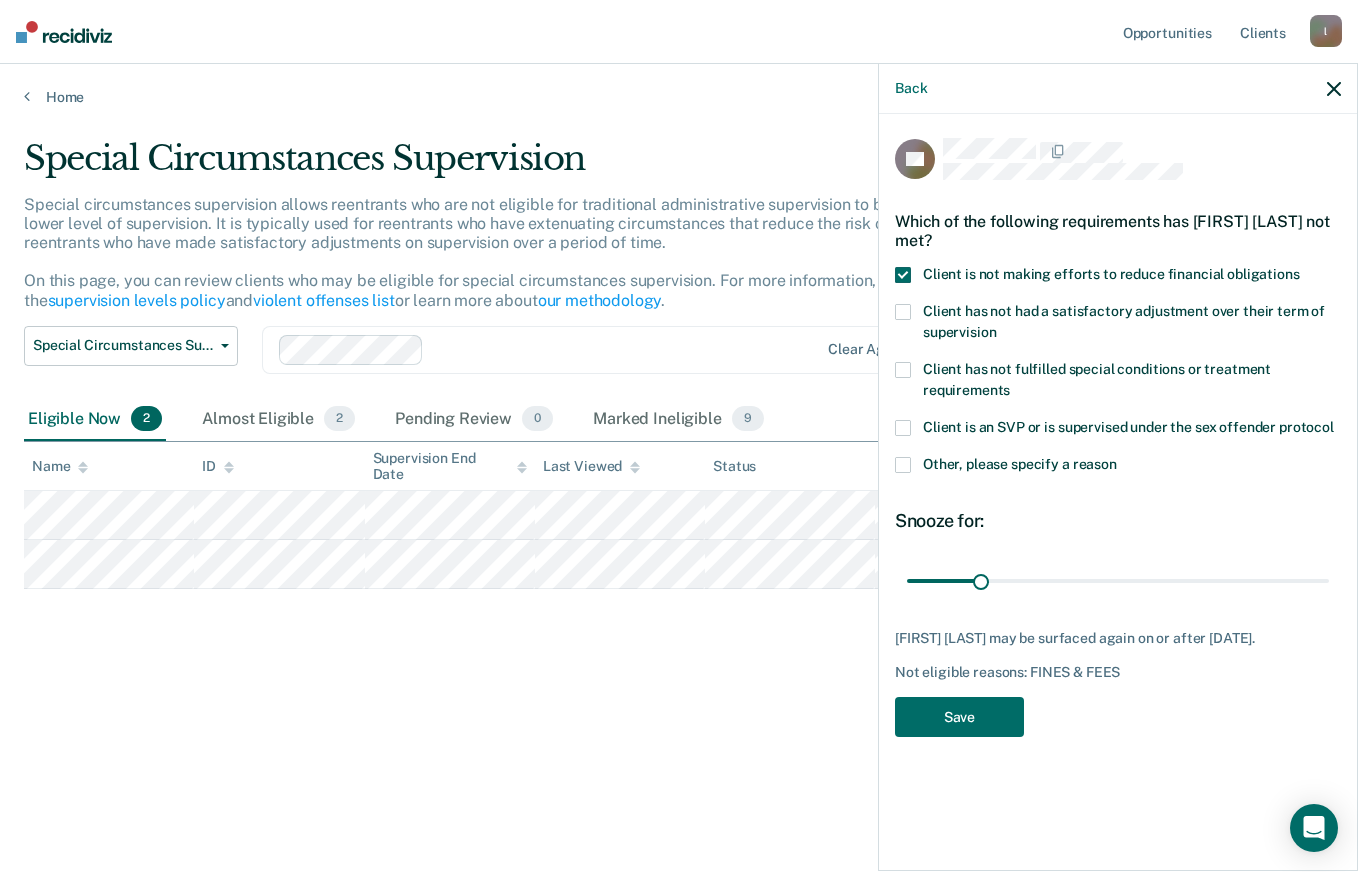 click on "Client has not had a satisfactory adjustment over their term of supervision" at bounding box center (1118, 325) 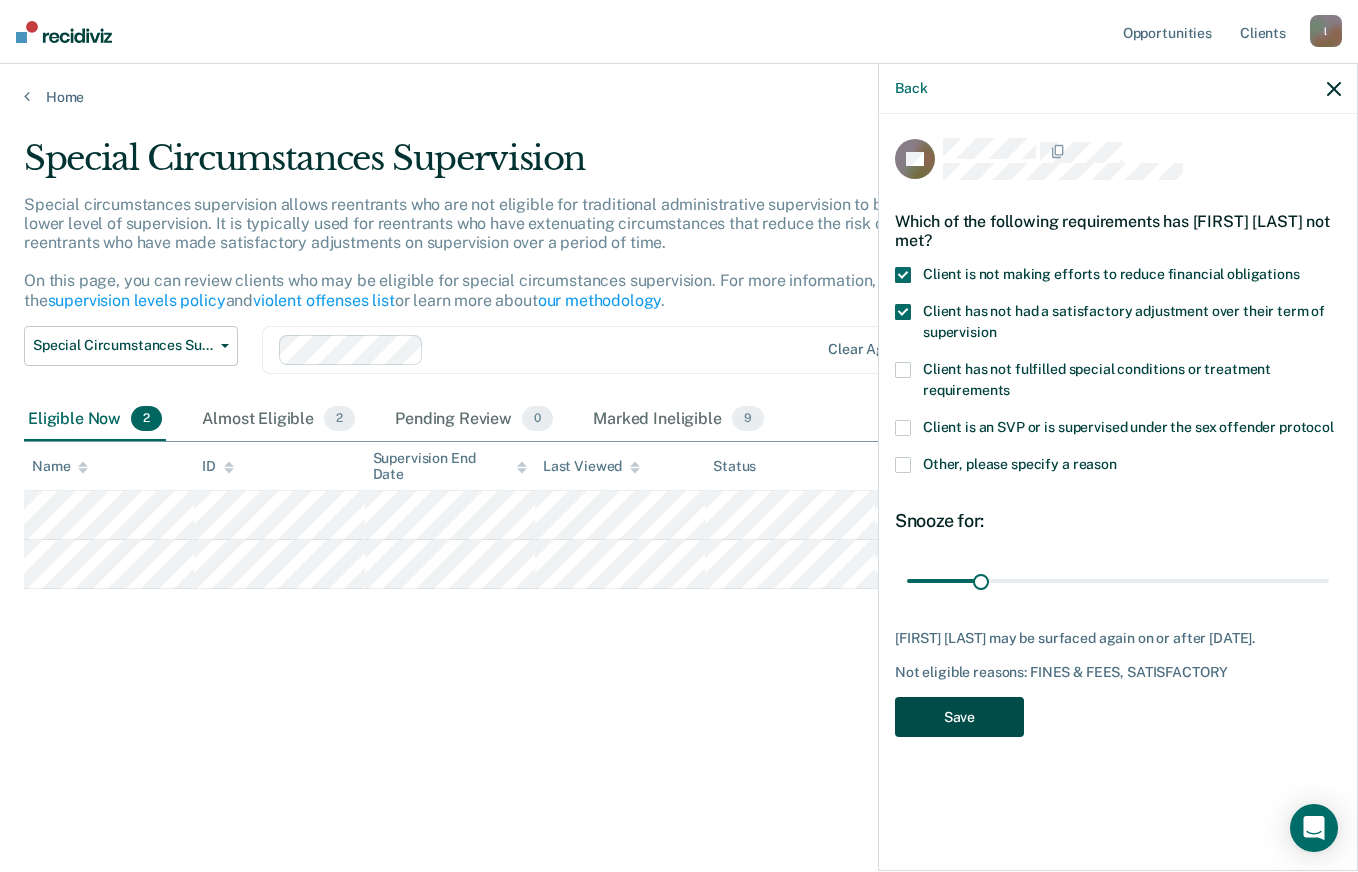 click on "Save" at bounding box center [959, 717] 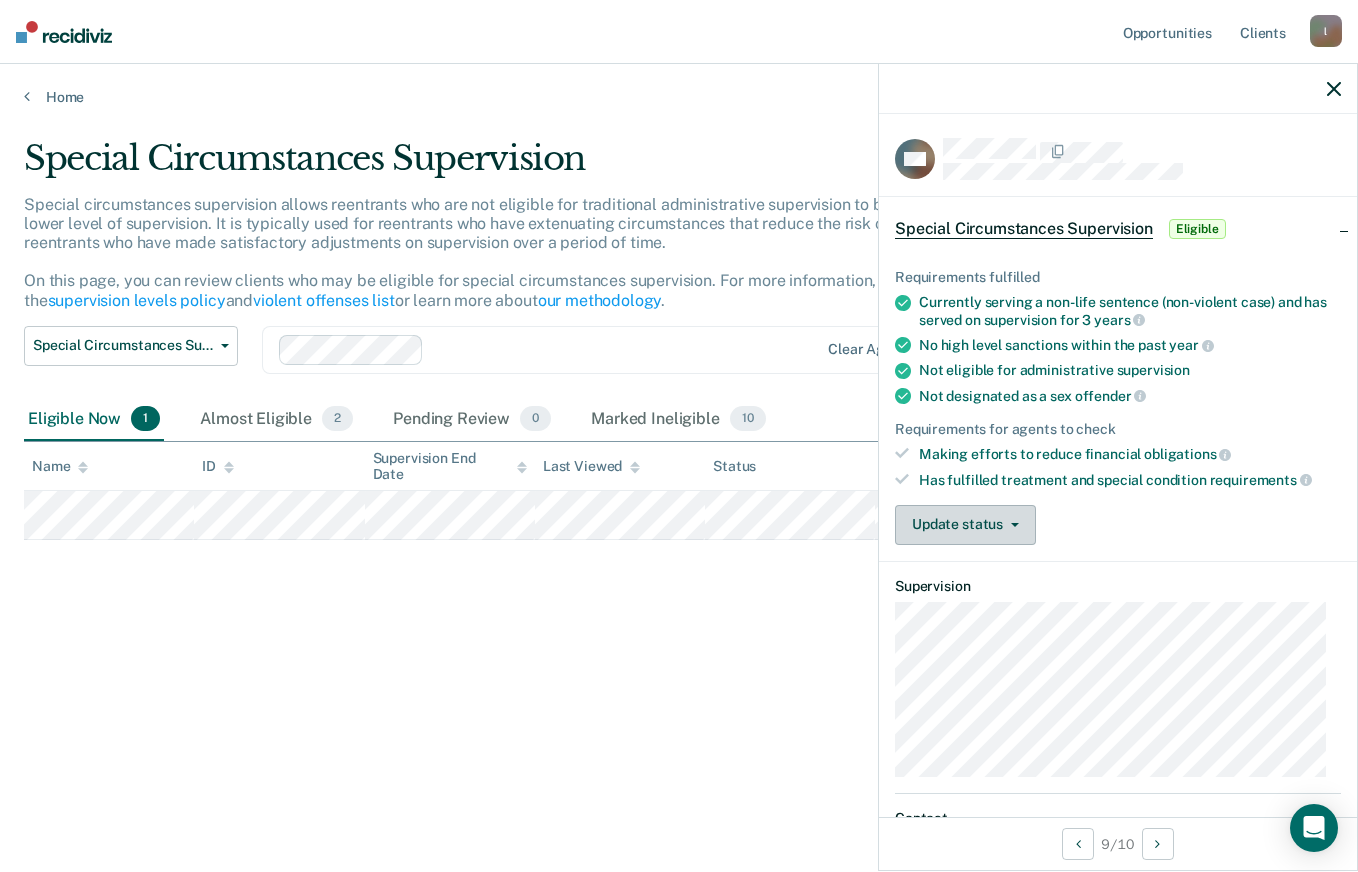 click on "Update status" at bounding box center (965, 525) 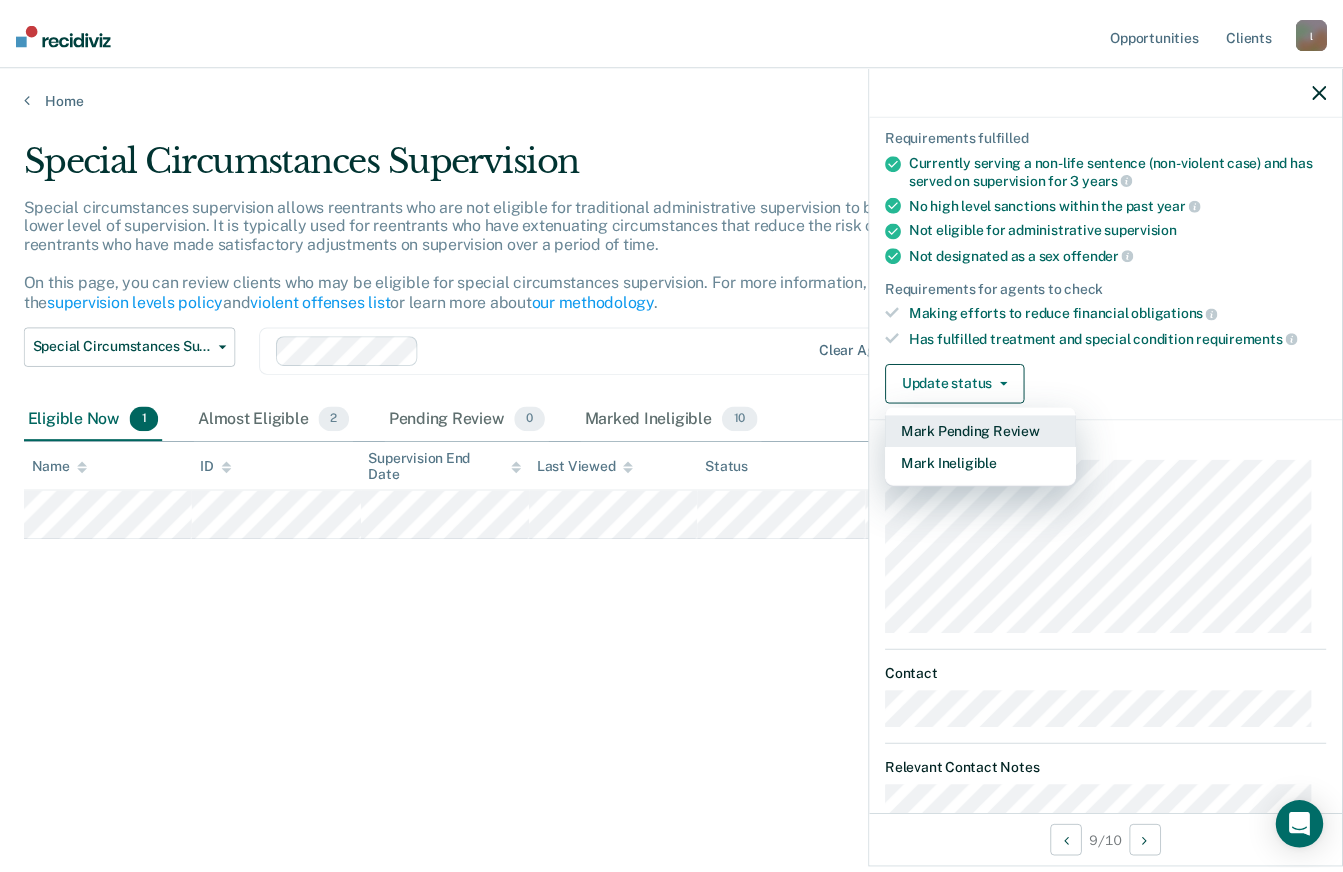 scroll, scrollTop: 100, scrollLeft: 0, axis: vertical 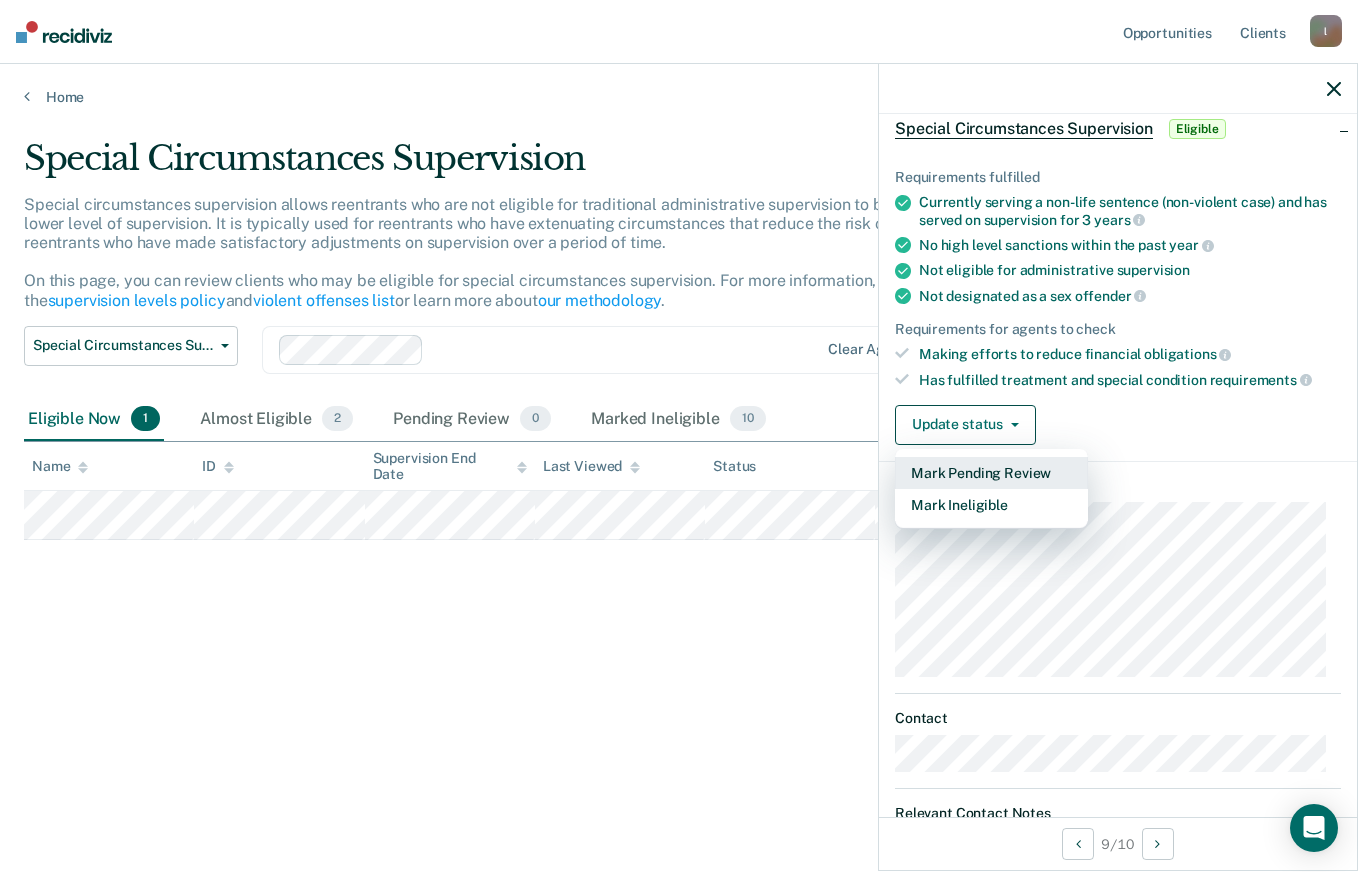 click on "Mark Pending Review" at bounding box center (991, 473) 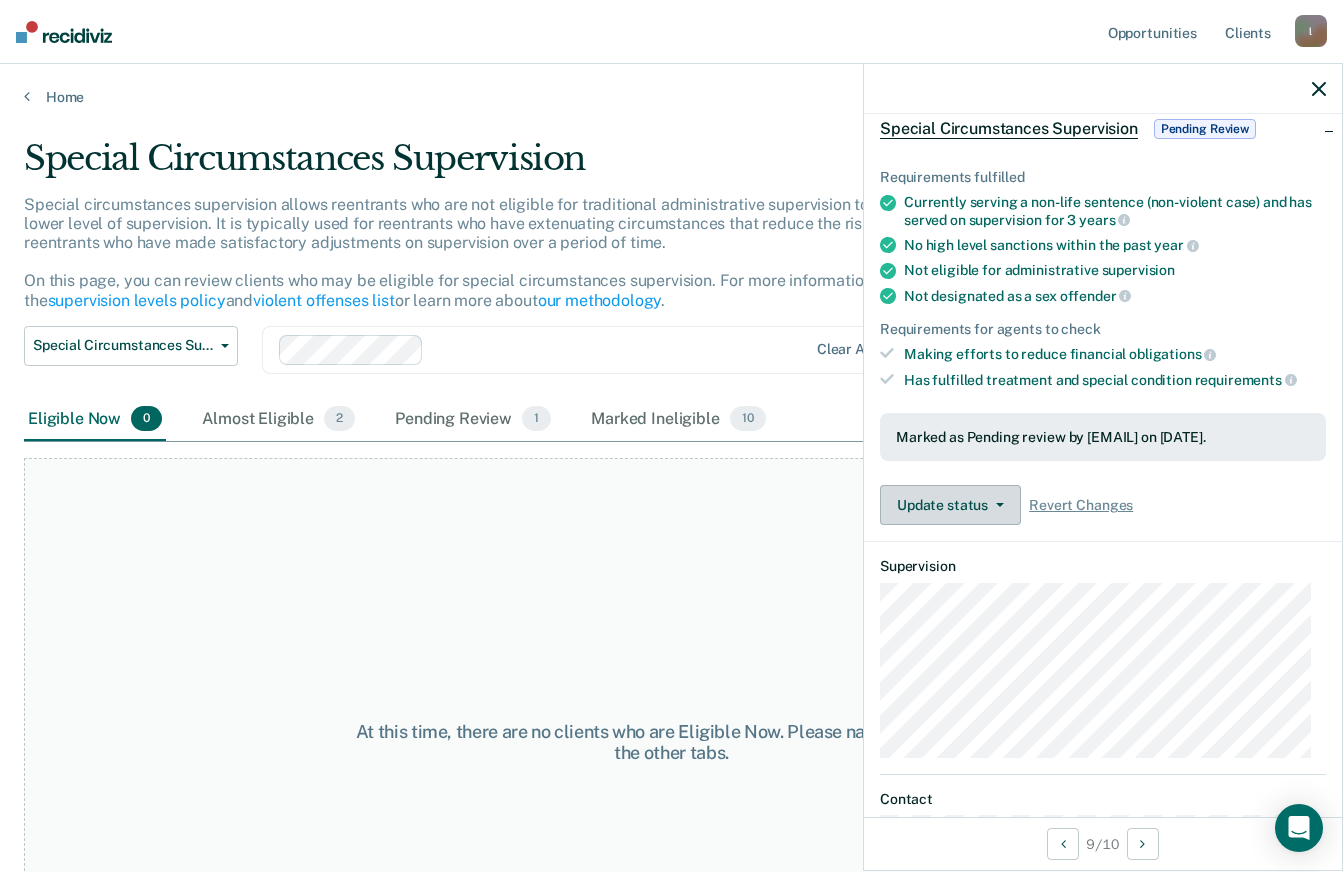 click on "Update status" at bounding box center (950, 505) 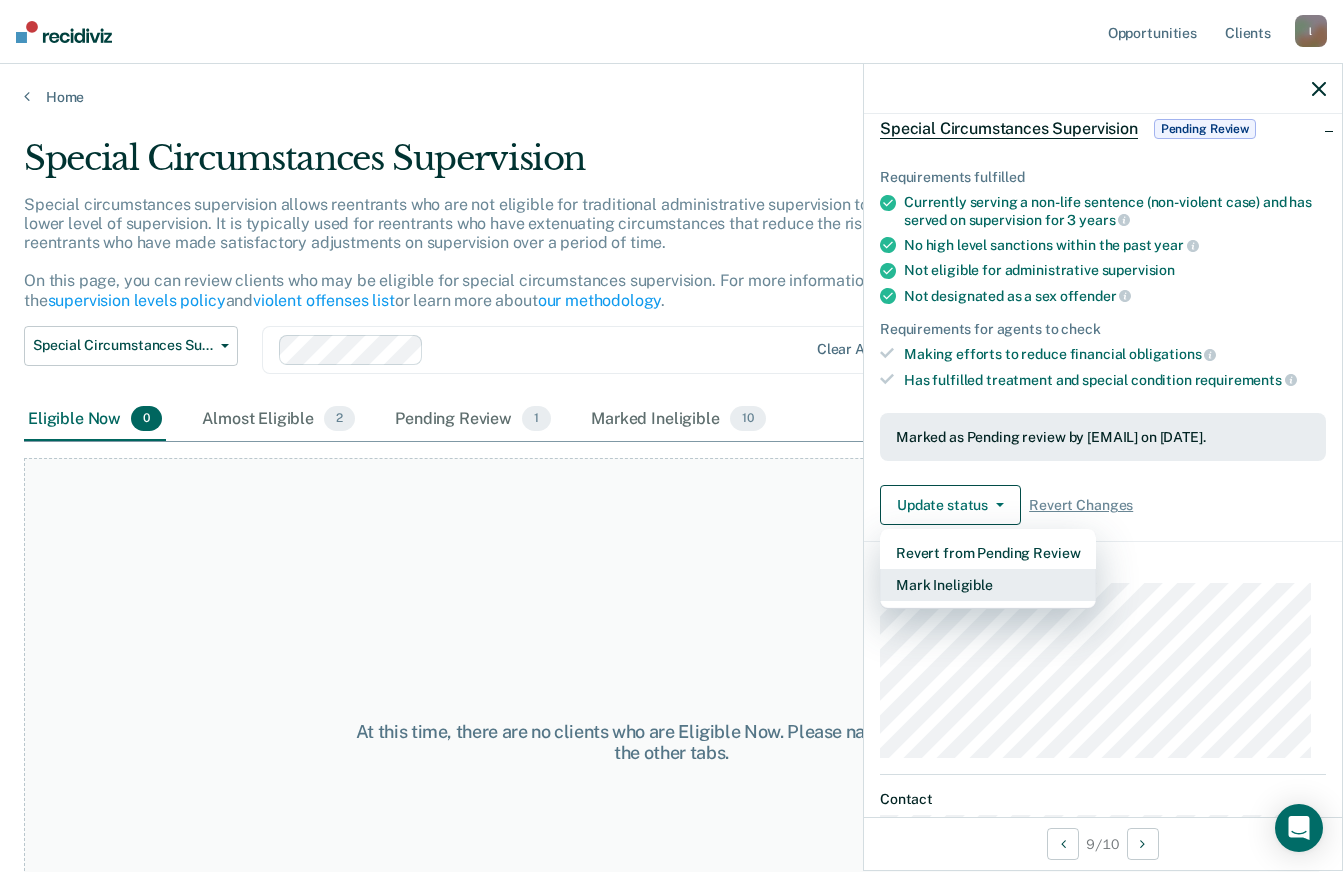 click on "Mark Ineligible" at bounding box center [988, 585] 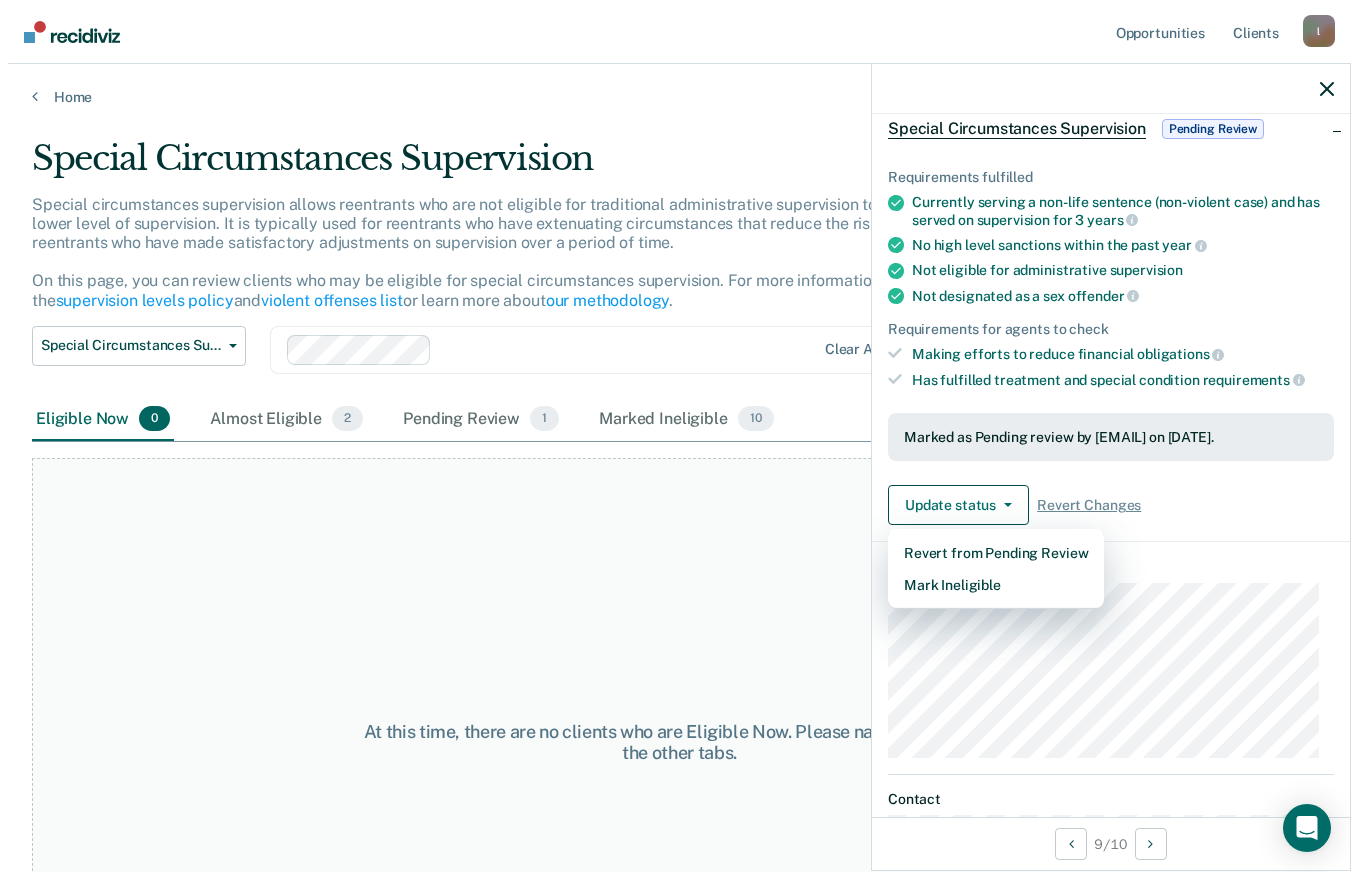 scroll, scrollTop: 0, scrollLeft: 0, axis: both 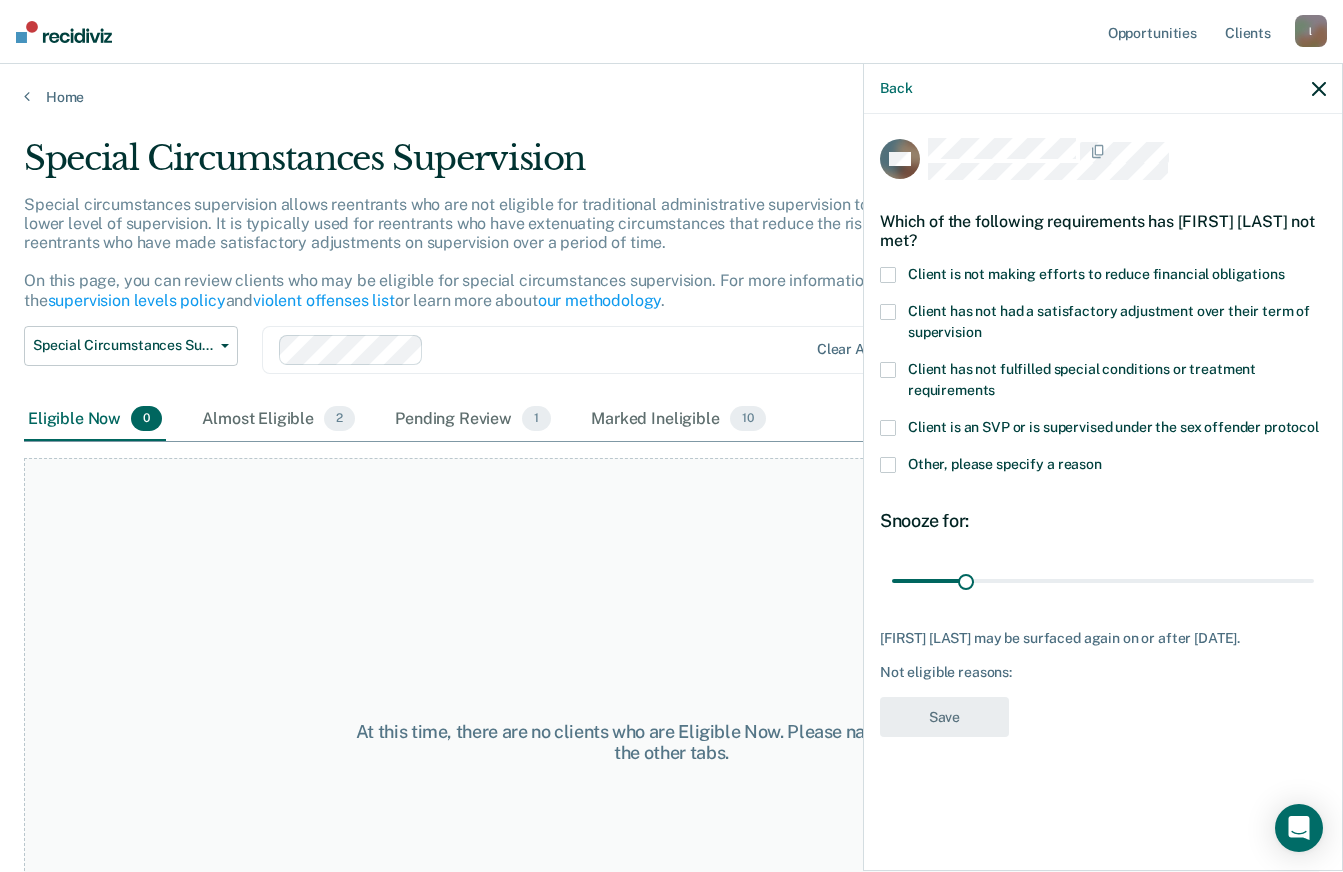 click on "Client has not had a satisfactory adjustment over their term of supervision" at bounding box center (1109, 321) 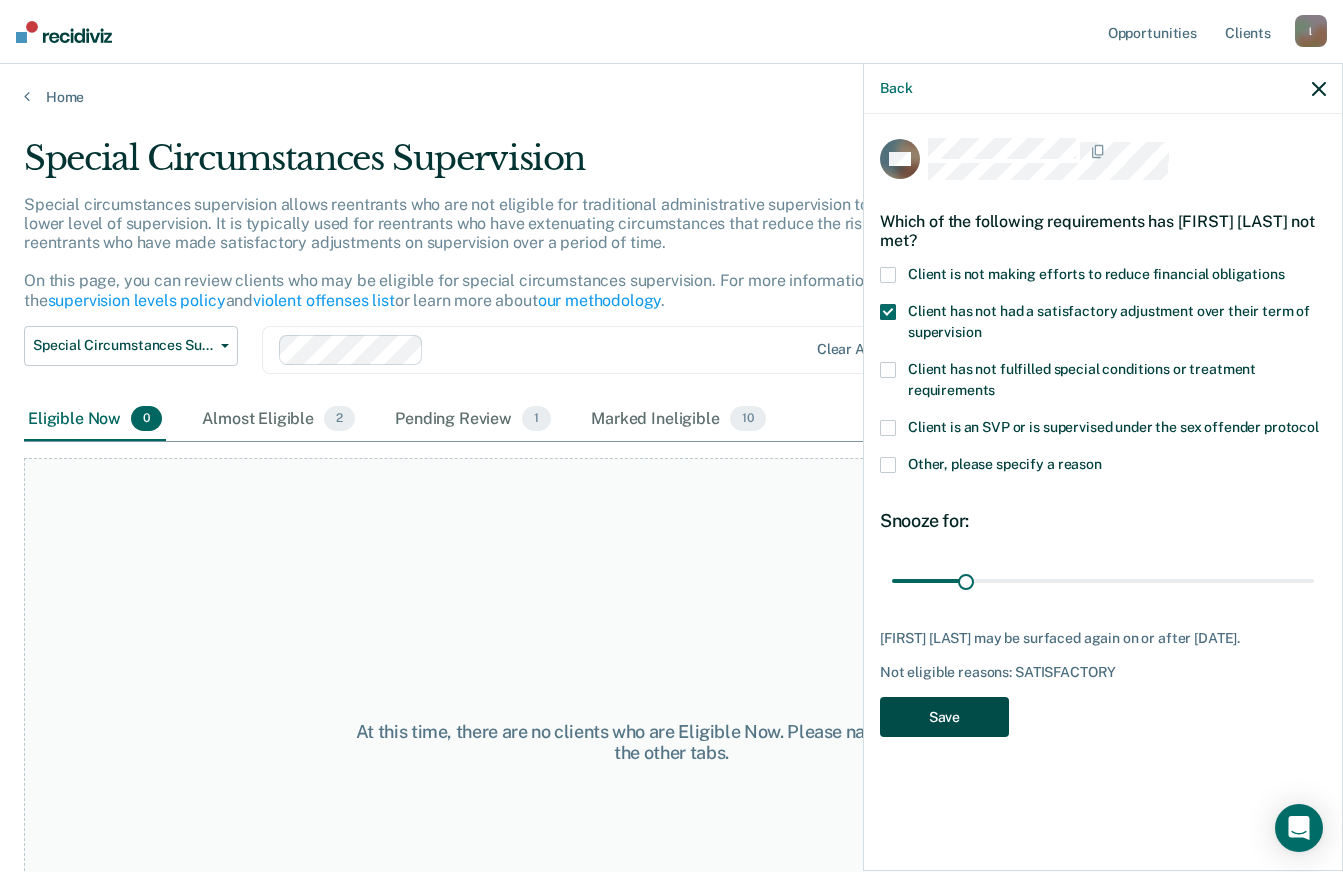 click on "Save" at bounding box center [944, 717] 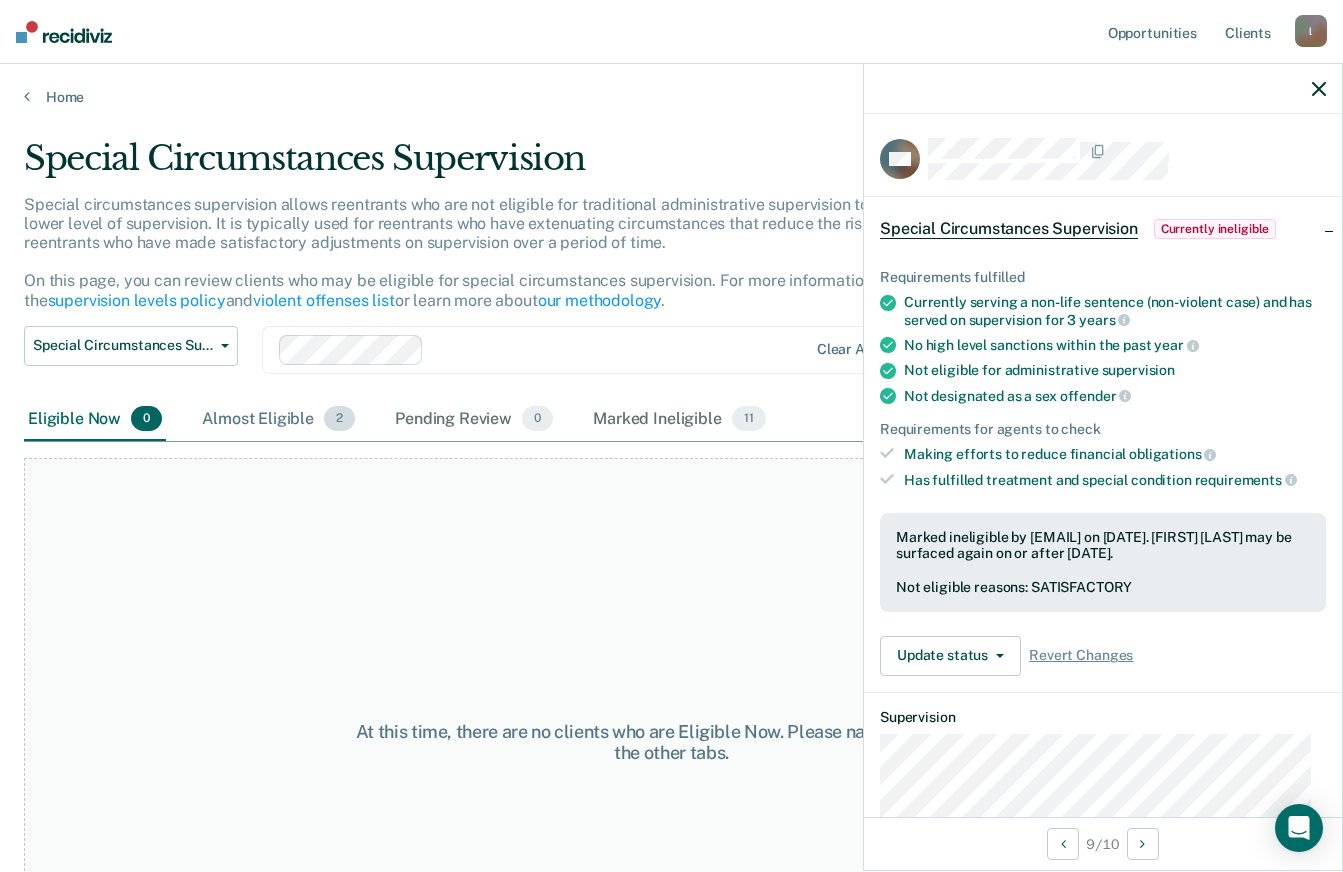 click on "Almost Eligible 2" at bounding box center (278, 420) 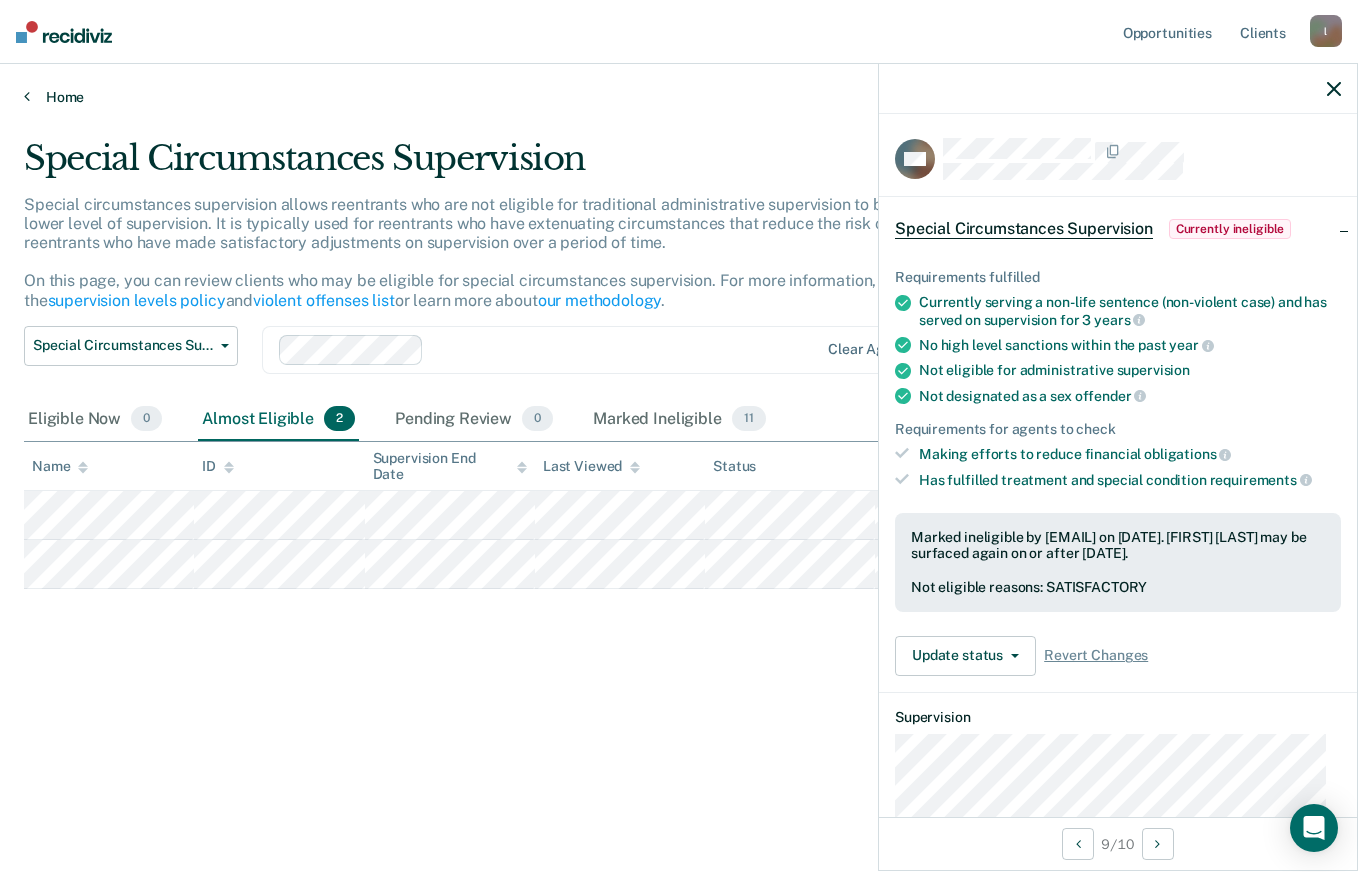 click on "Home" at bounding box center (679, 97) 